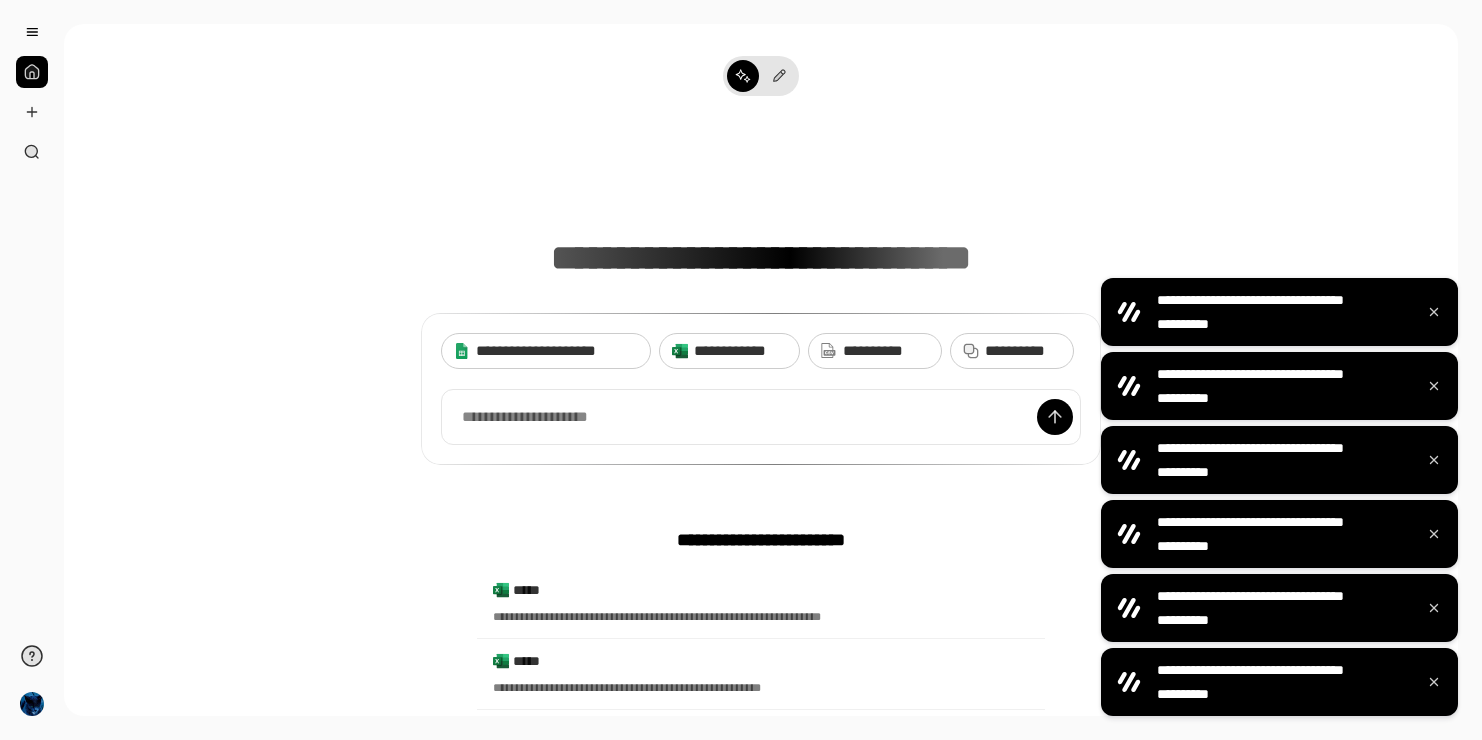 scroll, scrollTop: 0, scrollLeft: 0, axis: both 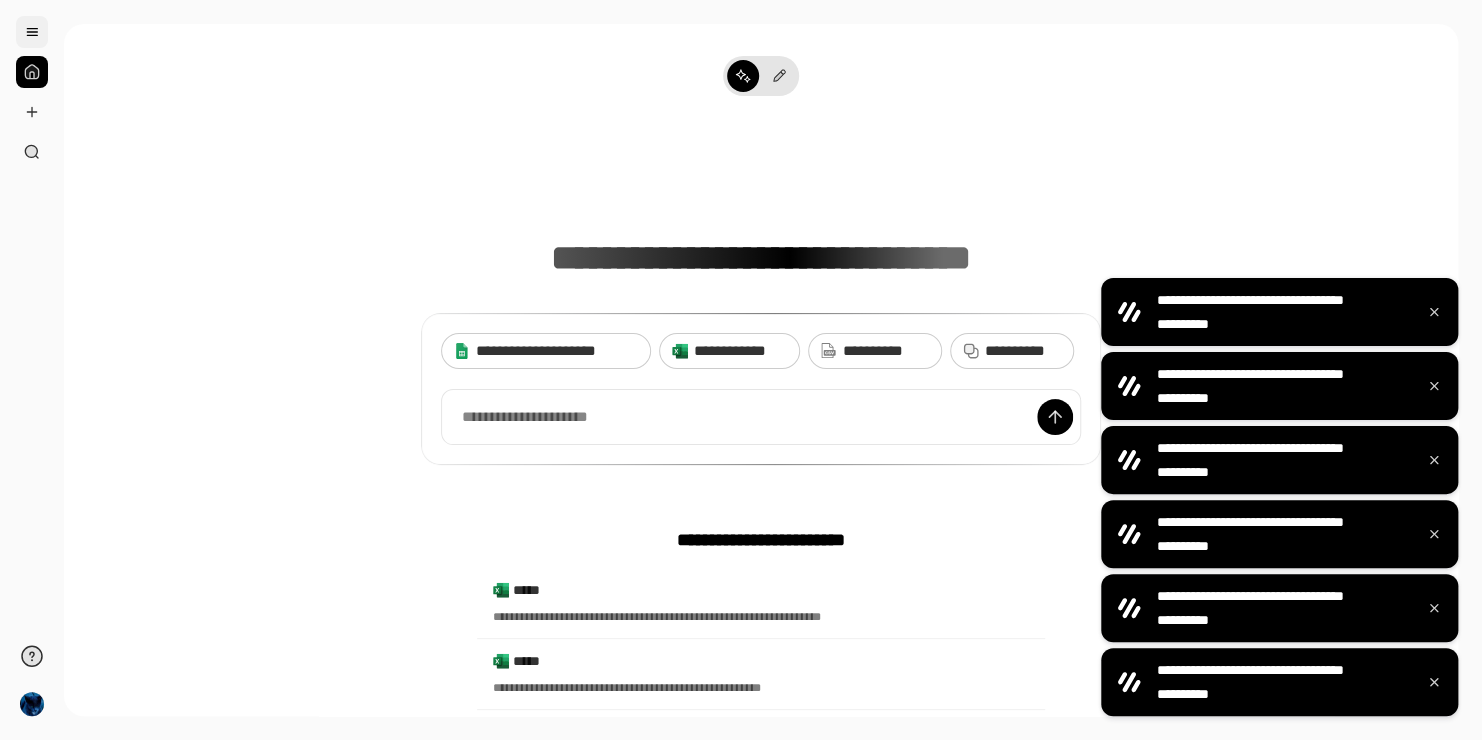 click at bounding box center (32, 32) 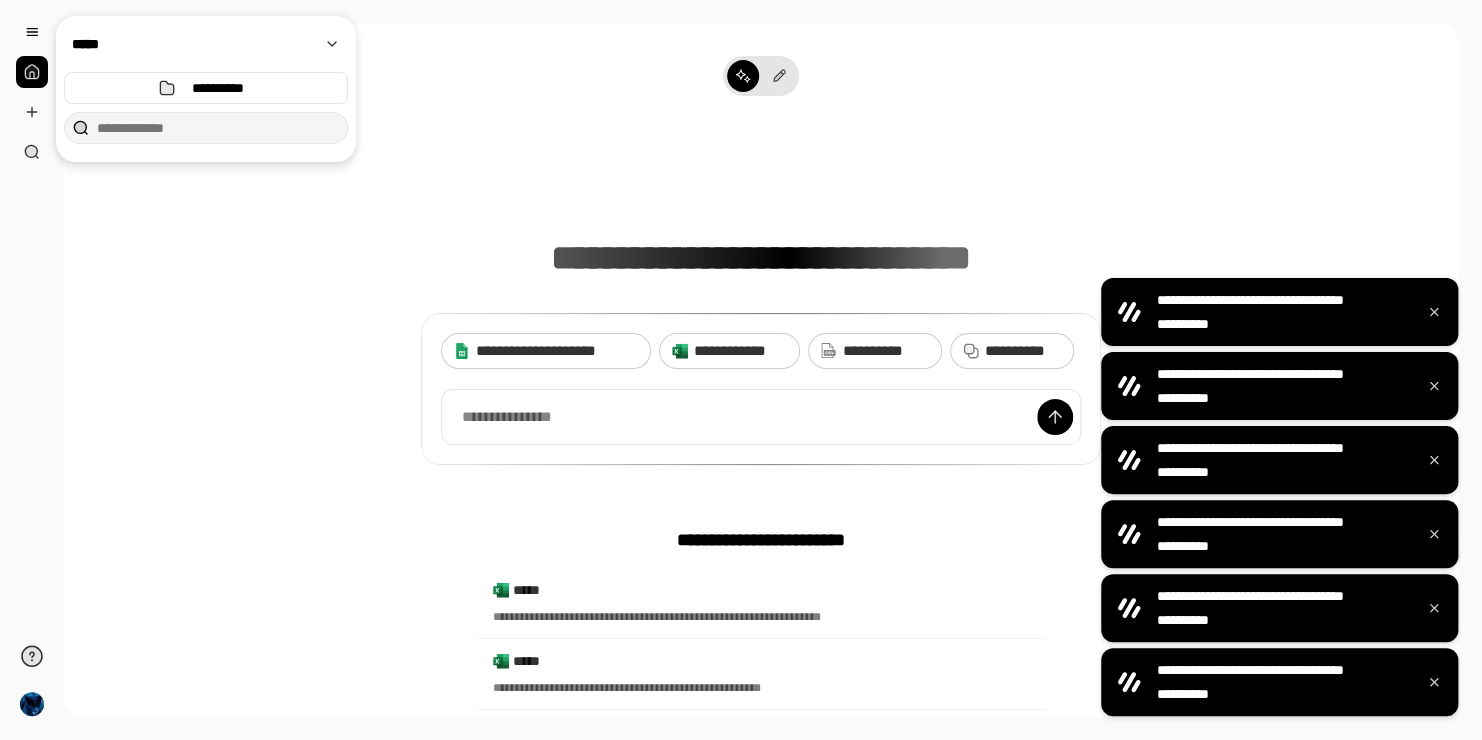 type 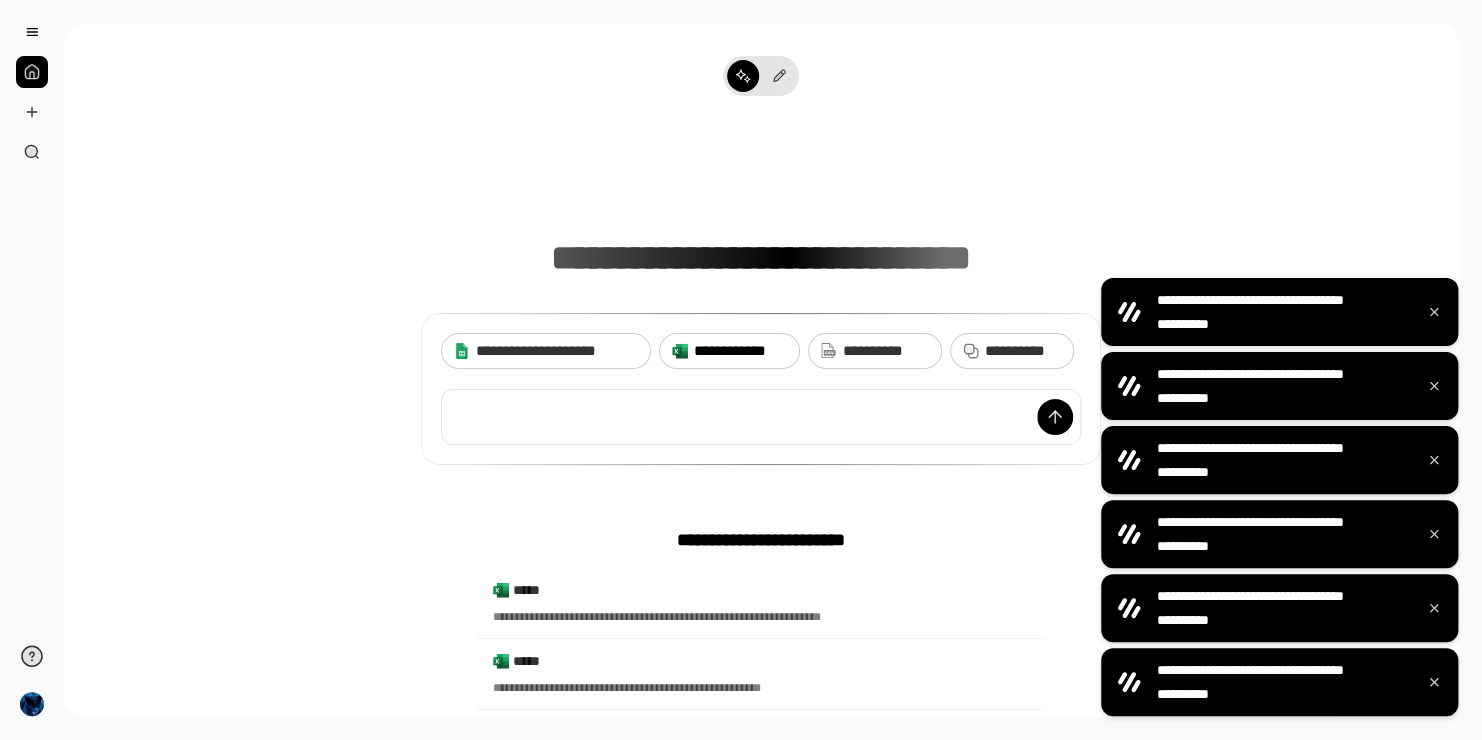 click on "**********" at bounding box center (740, 351) 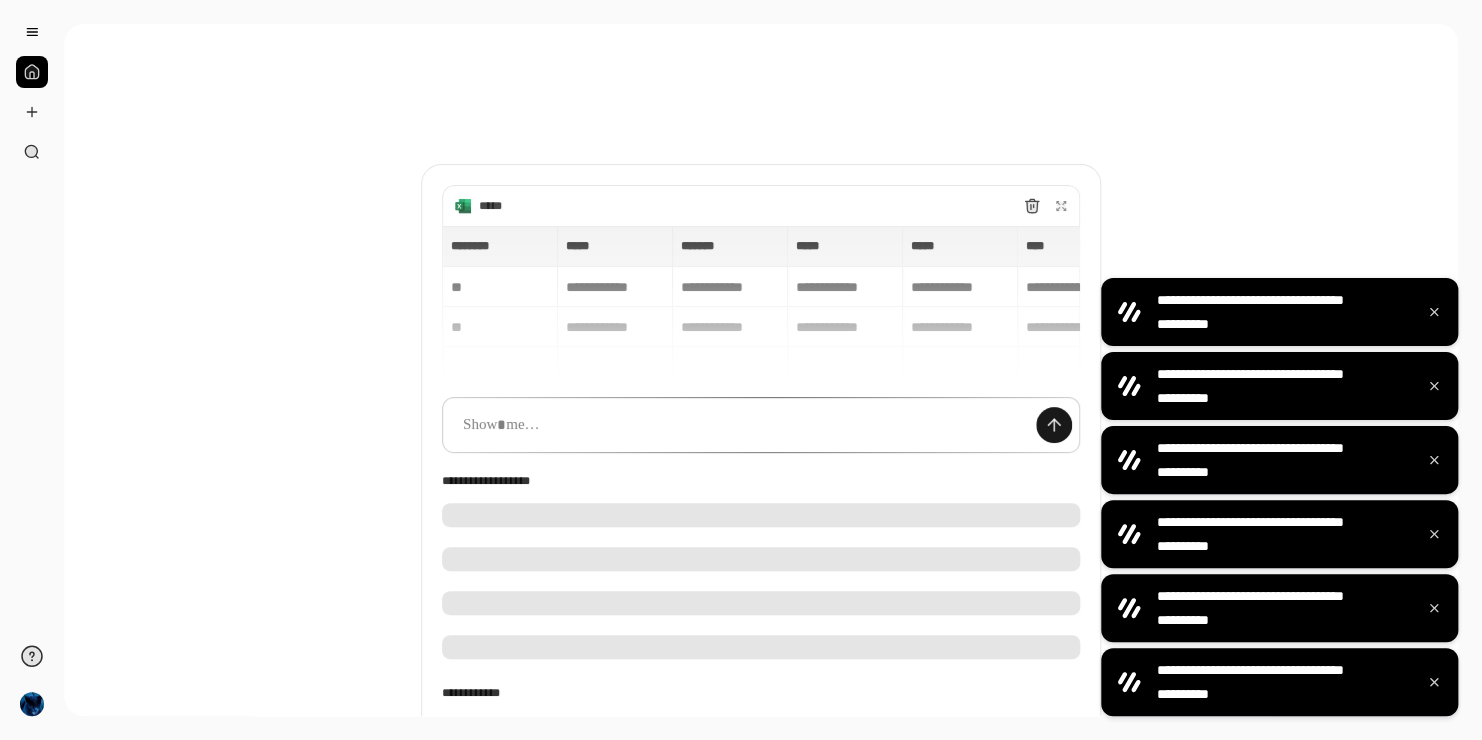 click at bounding box center [1054, 425] 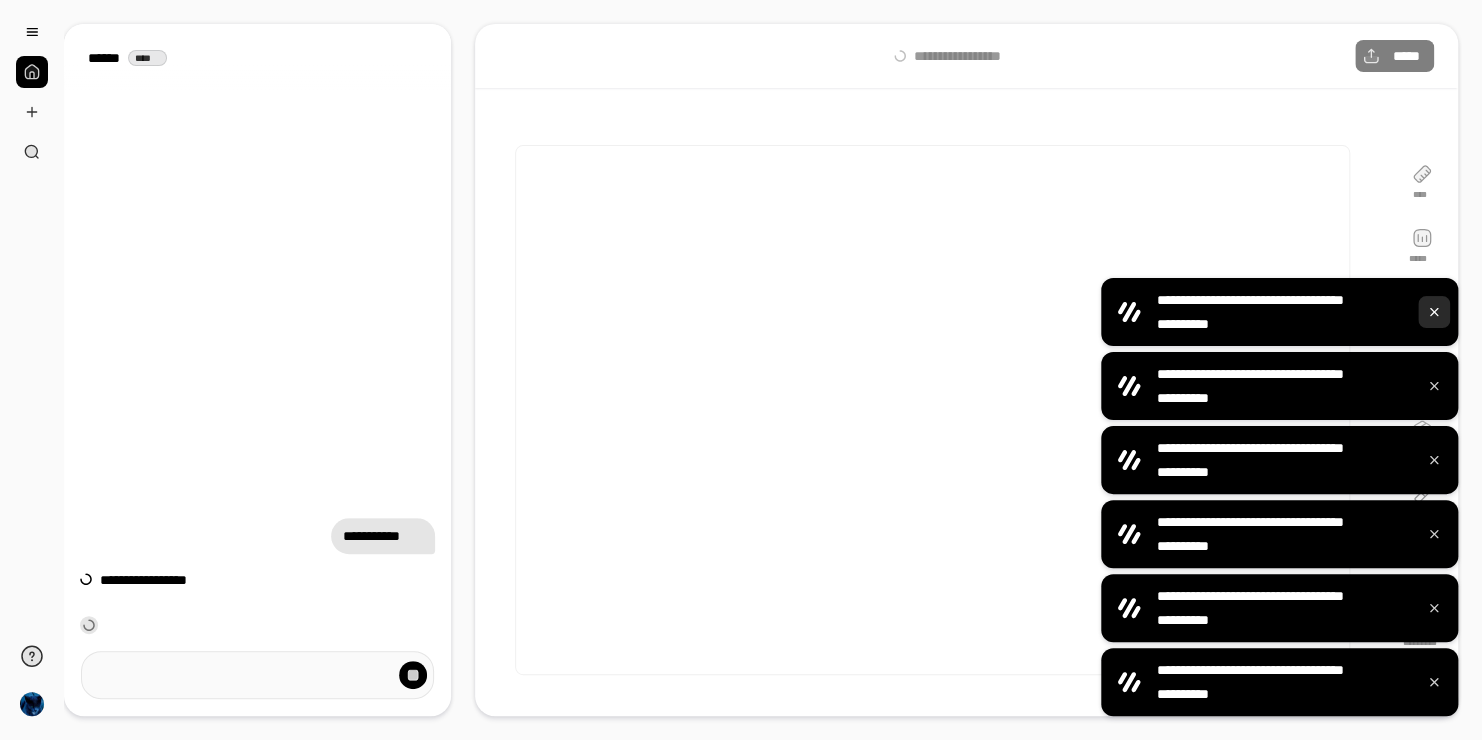 click at bounding box center [1434, 312] 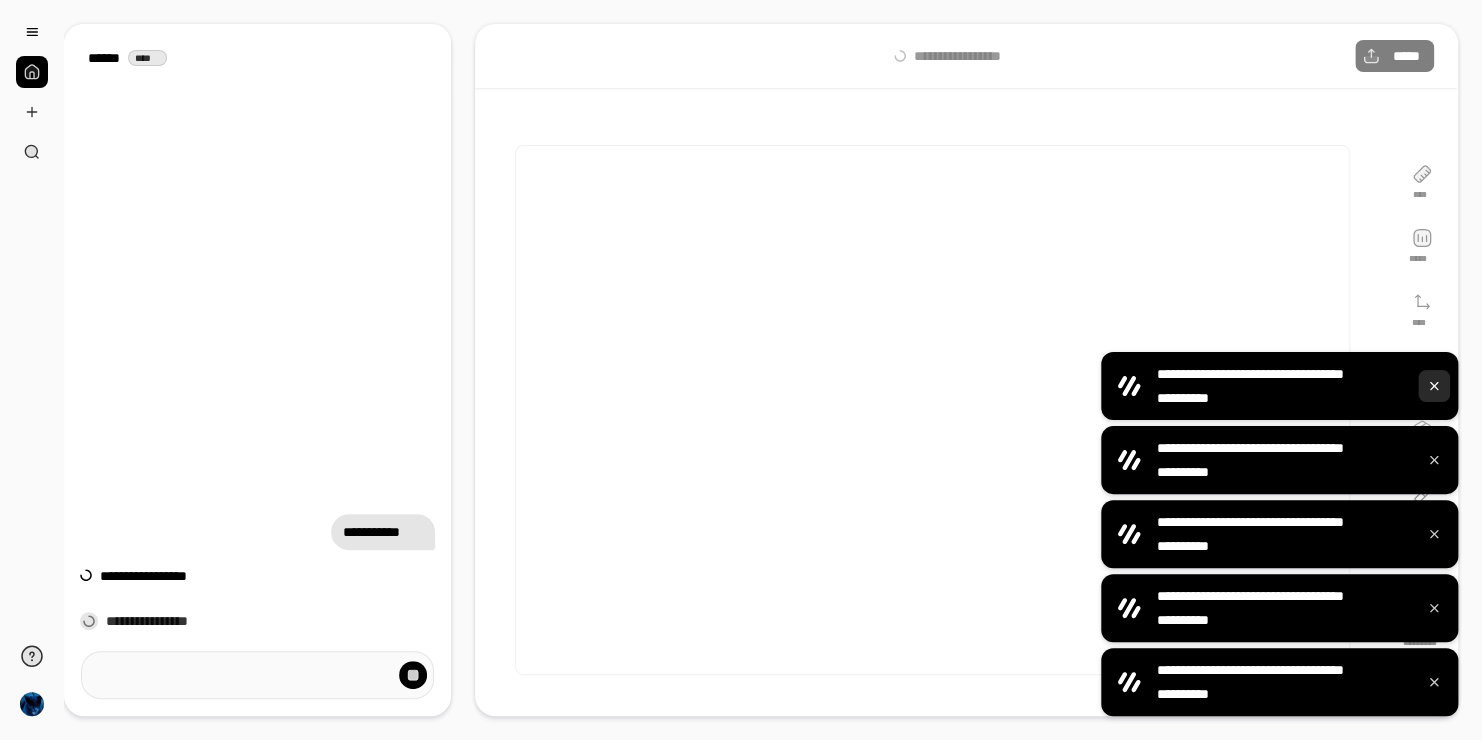 click at bounding box center [1434, 386] 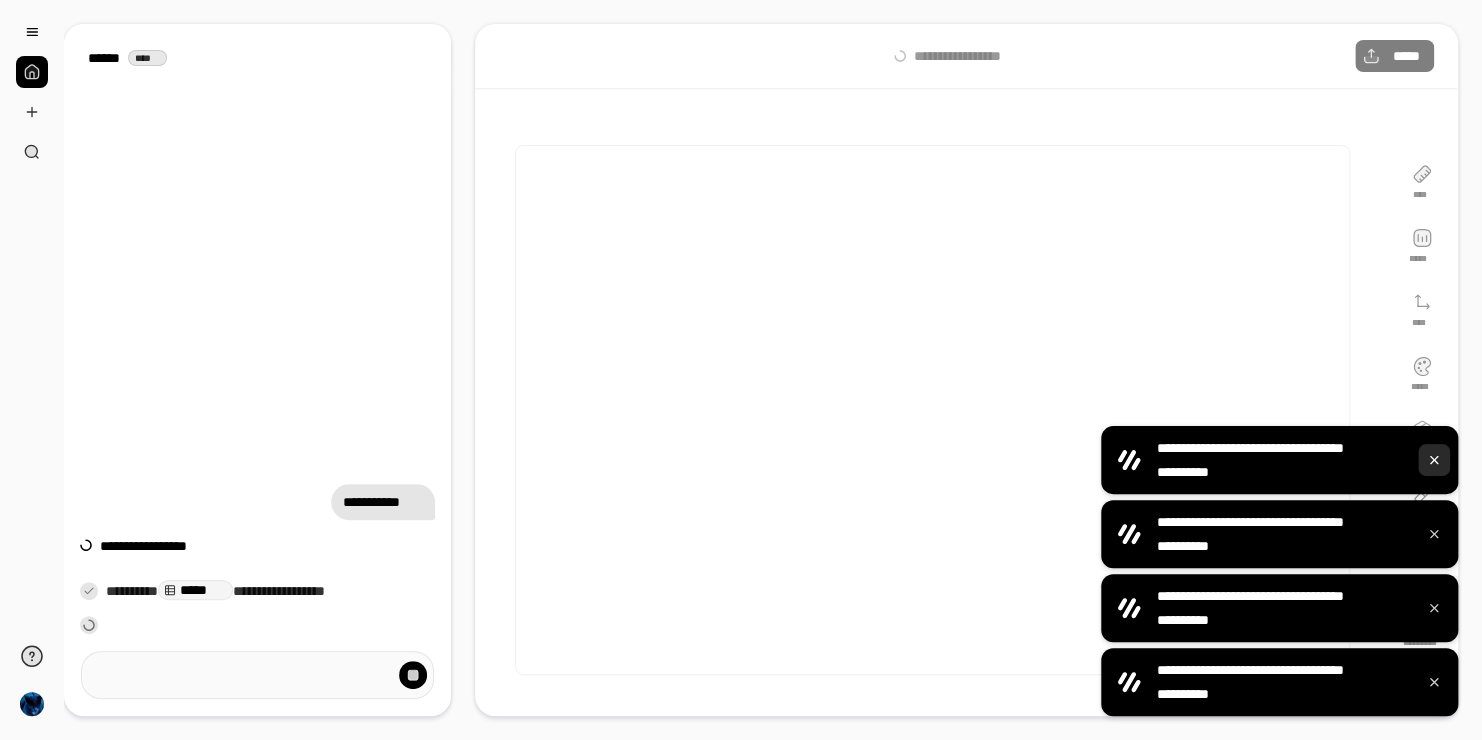 click at bounding box center (1434, 460) 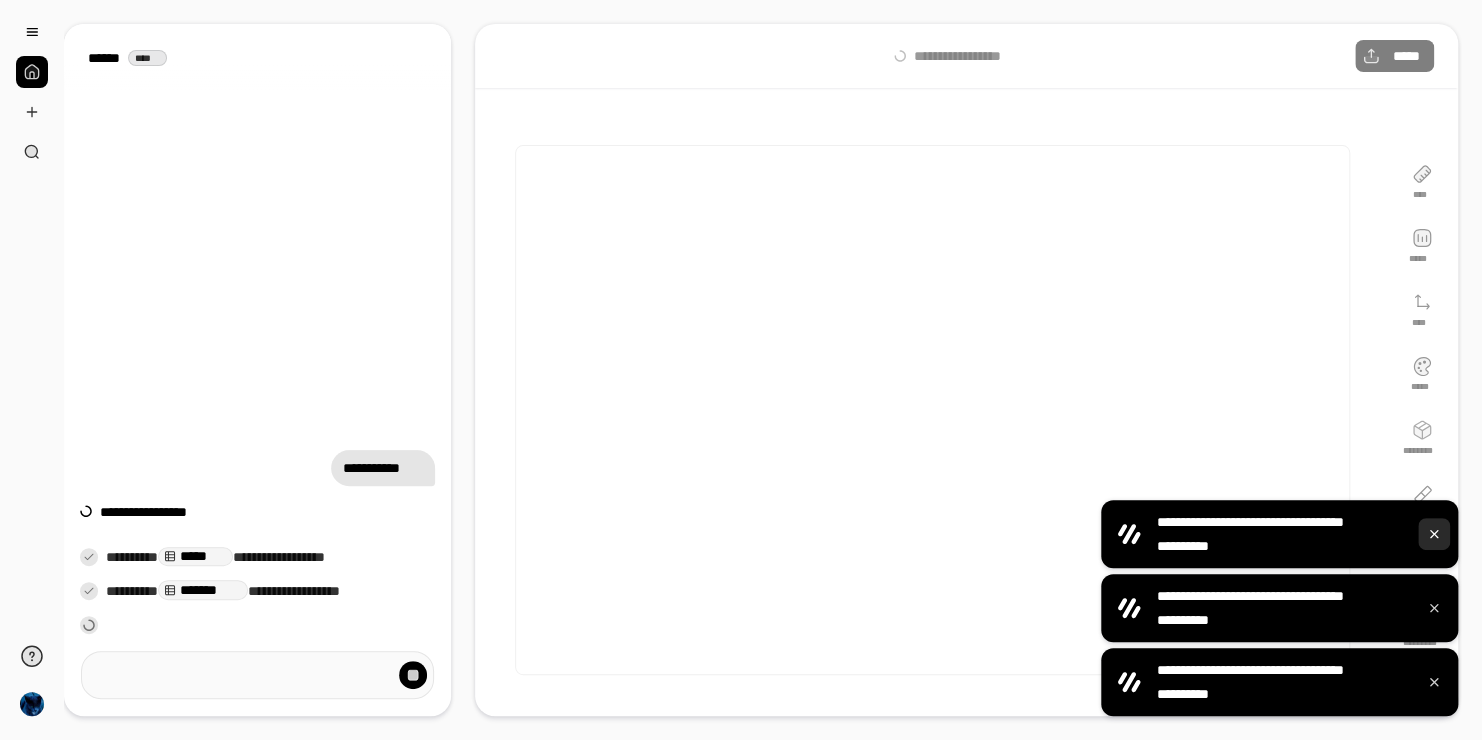 click at bounding box center [1434, 534] 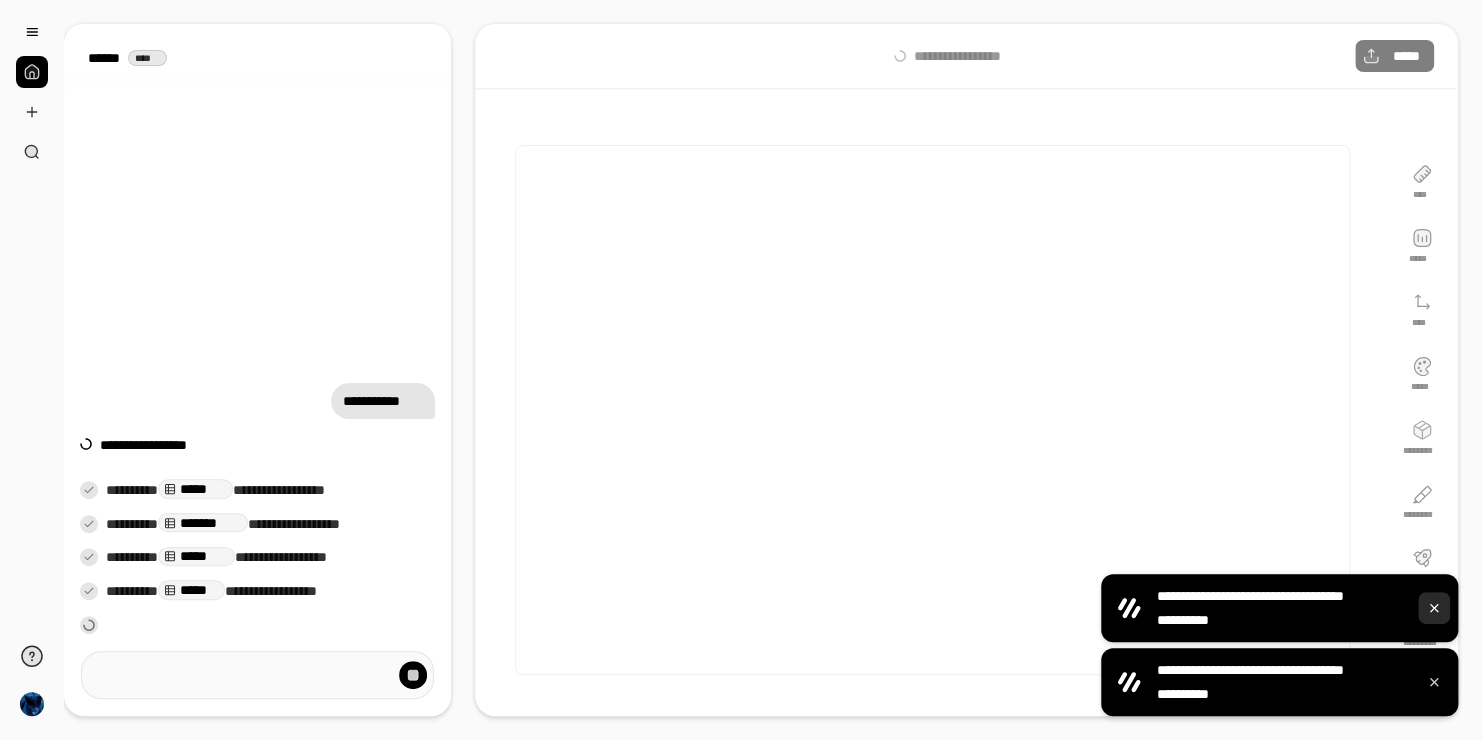 drag, startPoint x: 1433, startPoint y: 608, endPoint x: 1433, endPoint y: 619, distance: 11 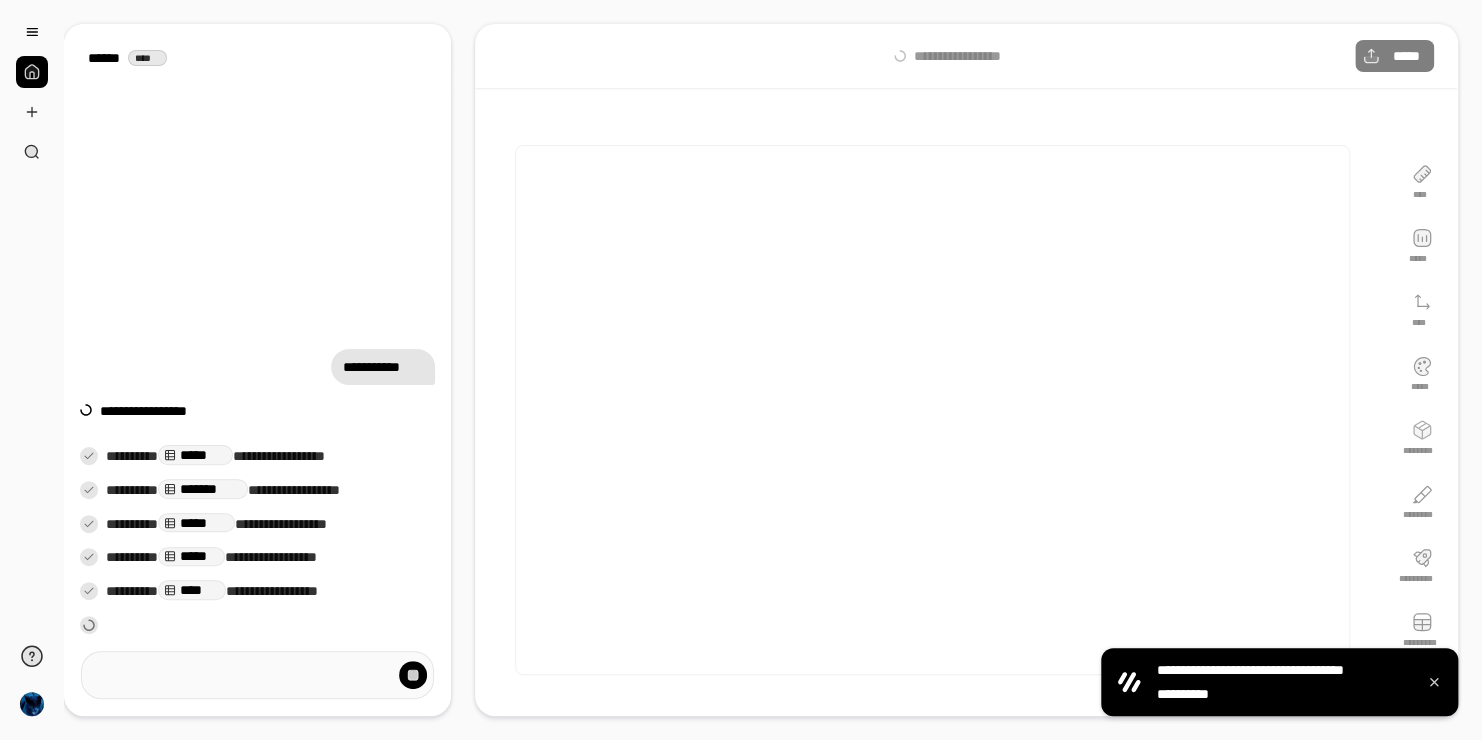 click at bounding box center (1434, 682) 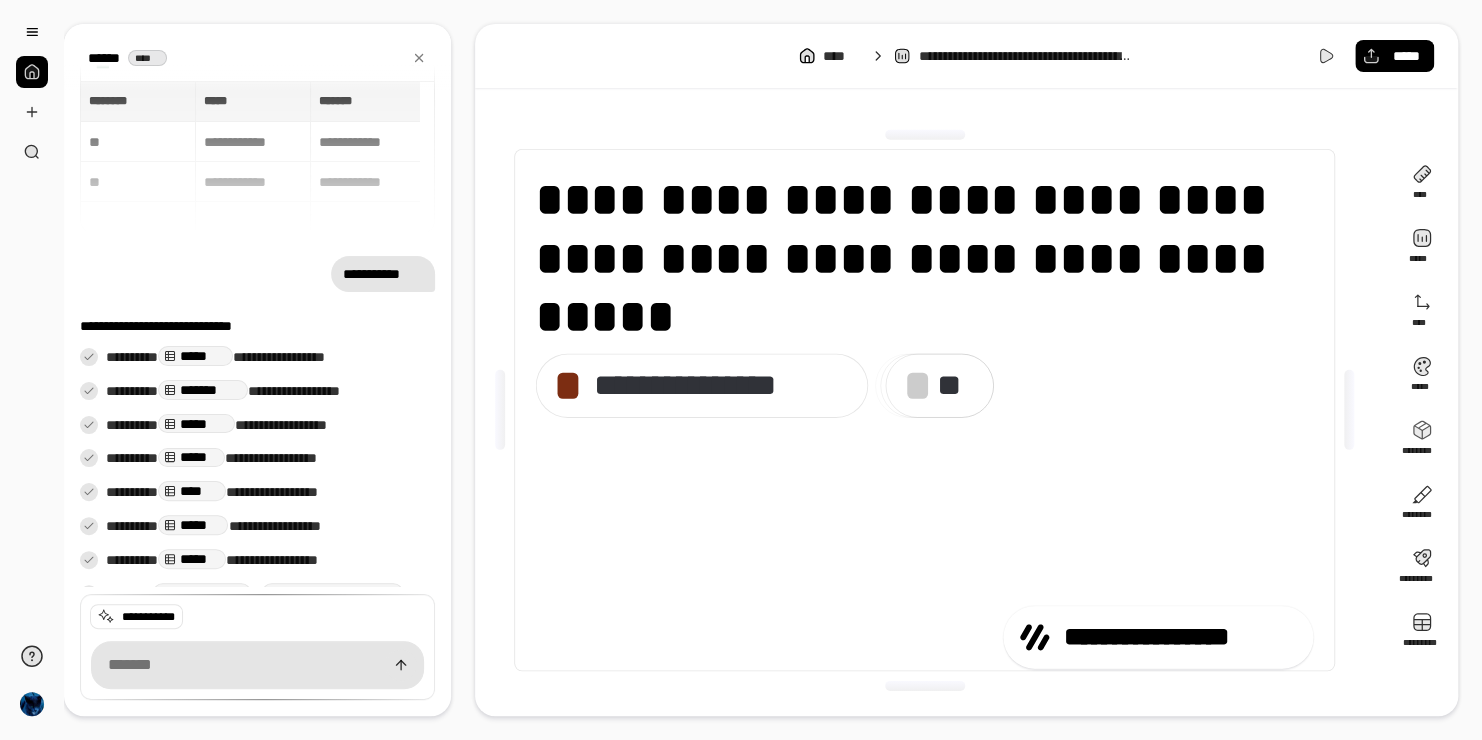 scroll, scrollTop: 178, scrollLeft: 0, axis: vertical 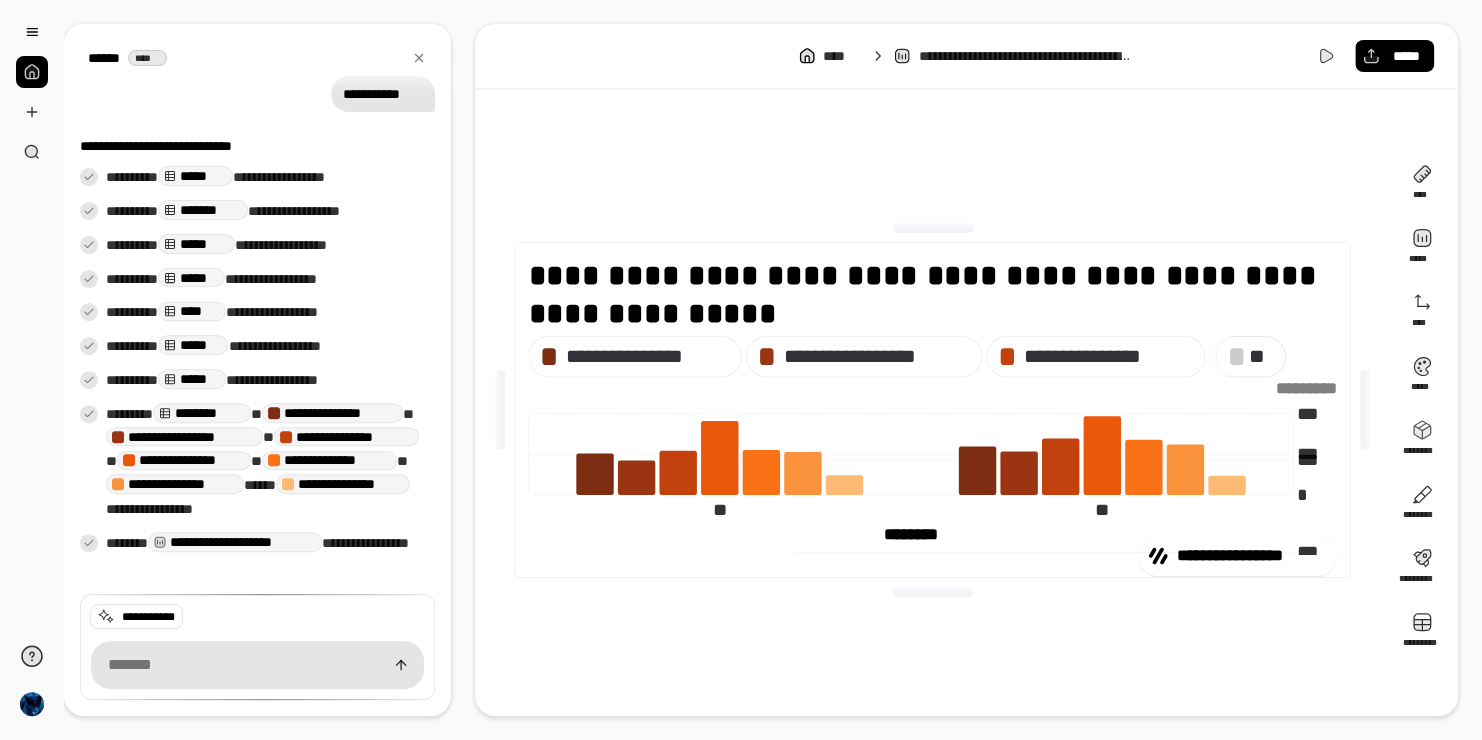 click on "**********" at bounding box center [741, 370] 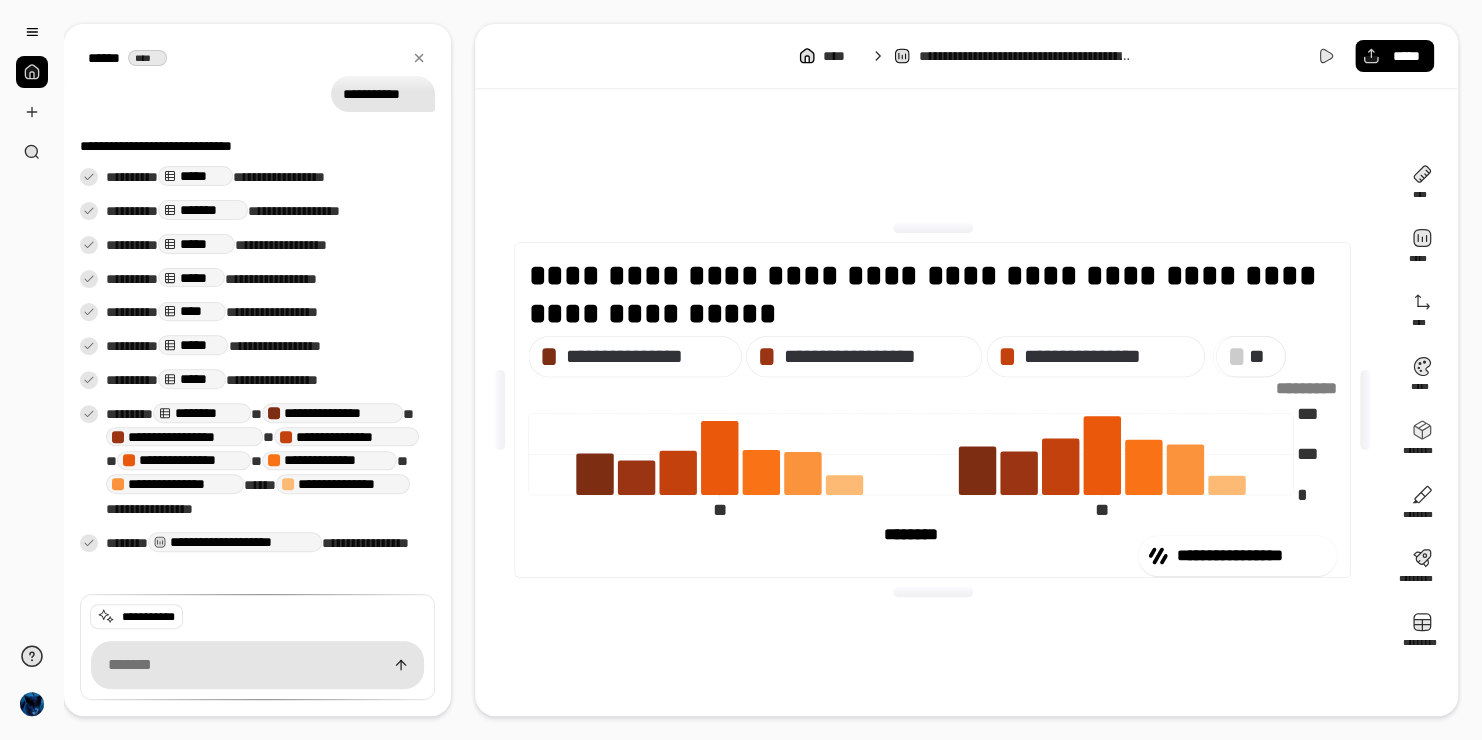 click on "****** ****" at bounding box center [257, 58] 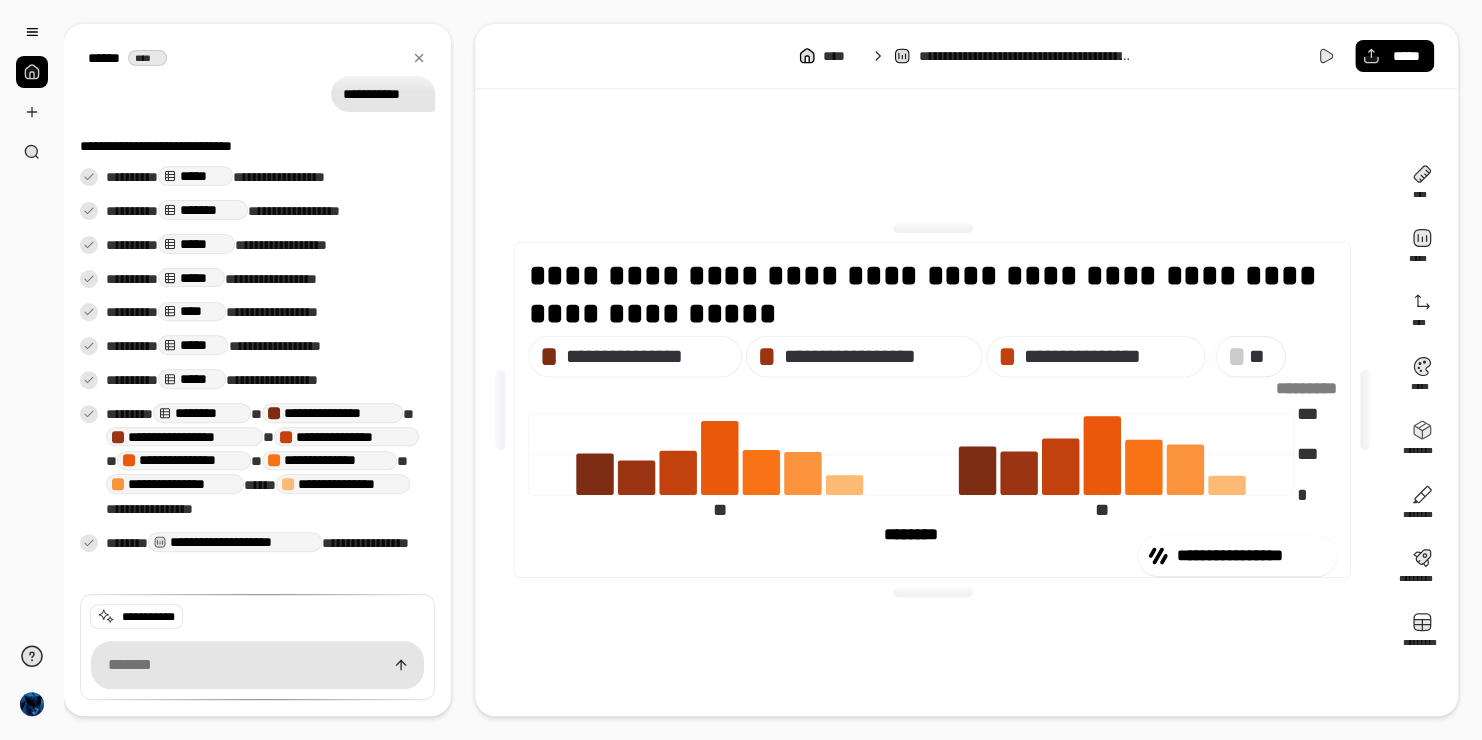 drag, startPoint x: 417, startPoint y: 60, endPoint x: 317, endPoint y: 58, distance: 100.02 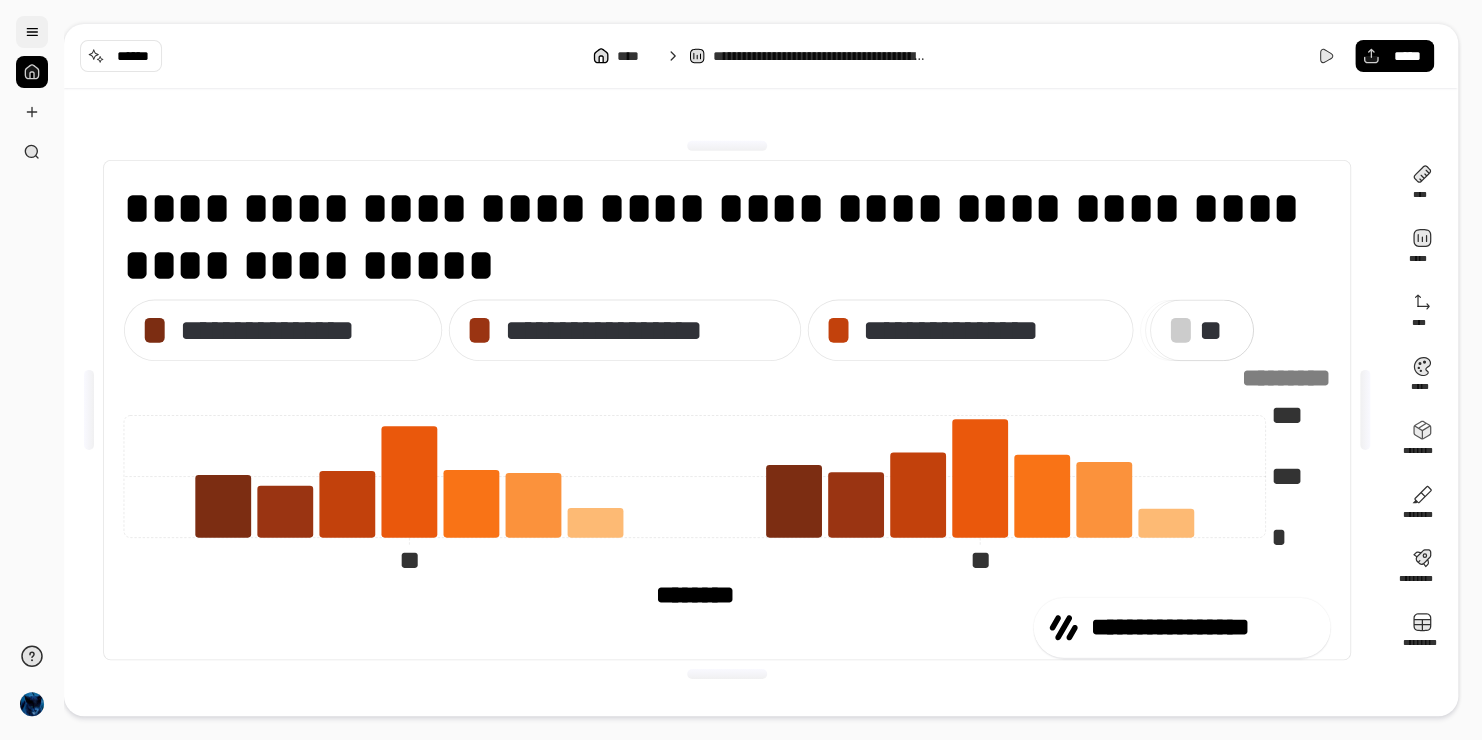 click at bounding box center [32, 32] 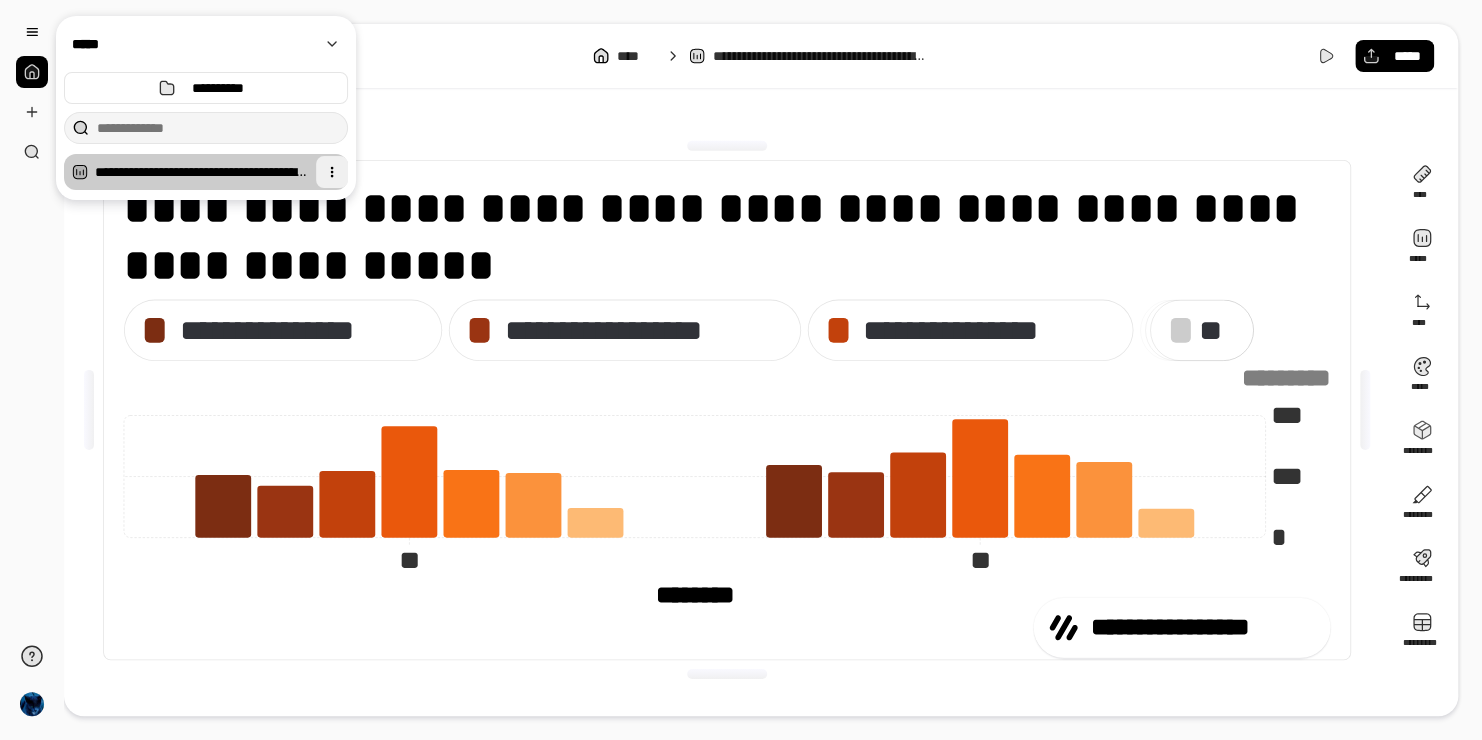 click at bounding box center [332, 172] 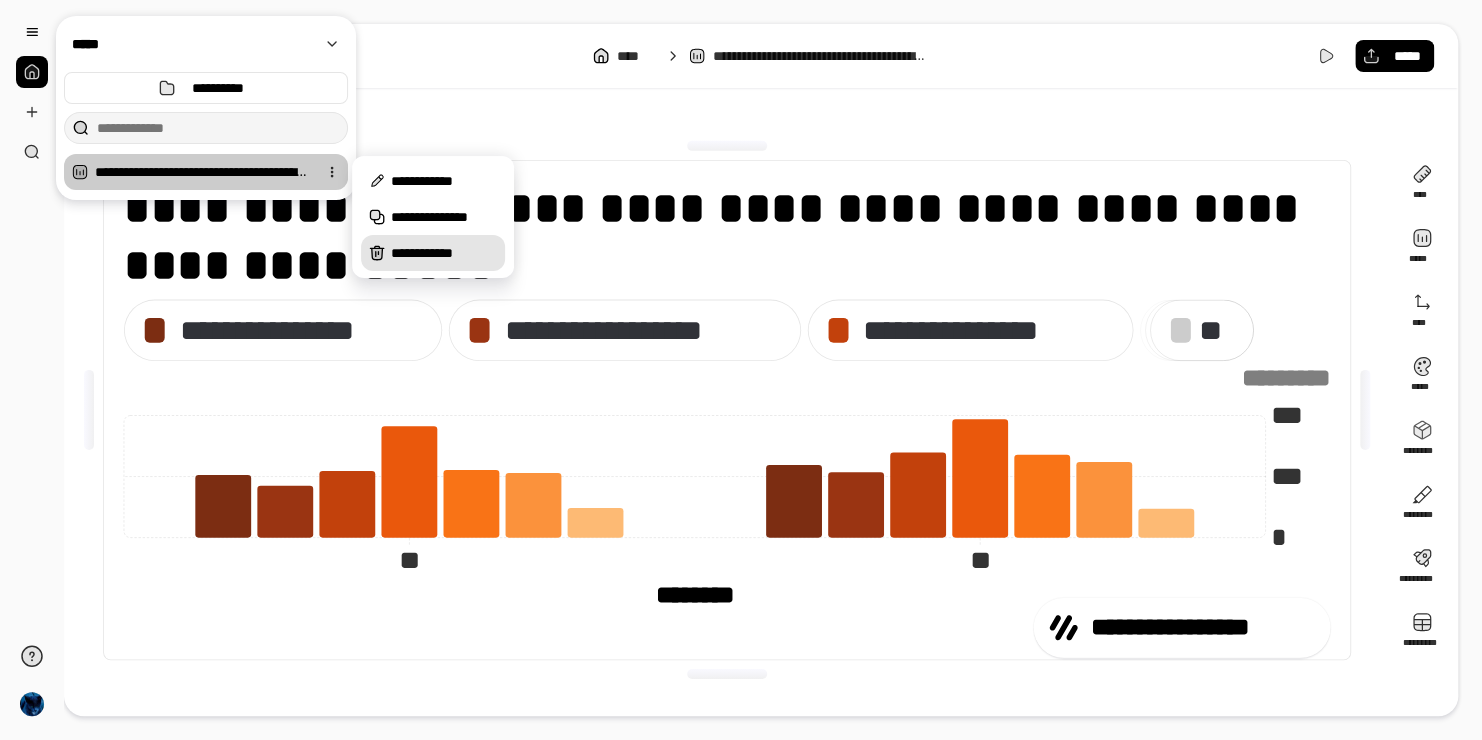 click on "**********" at bounding box center [444, 253] 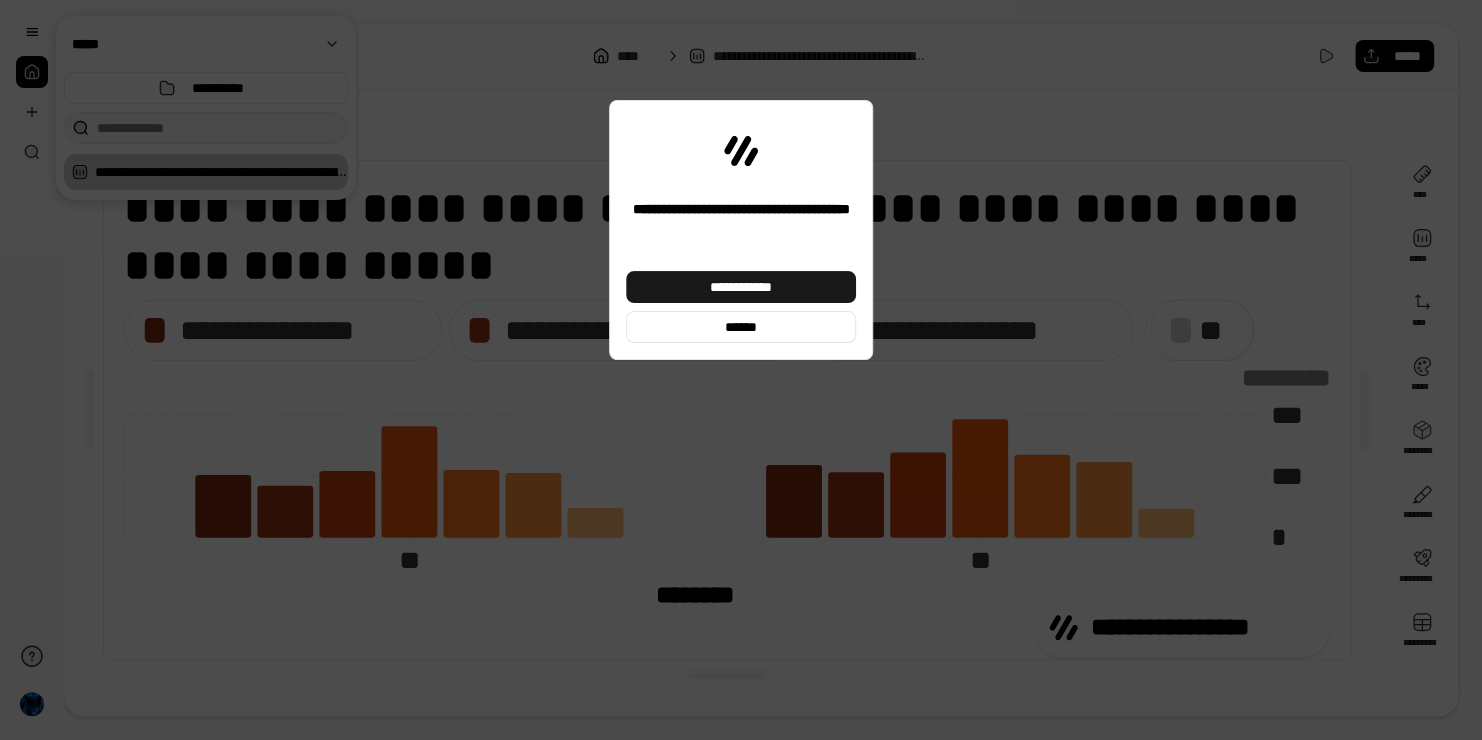 click on "**********" at bounding box center (741, 287) 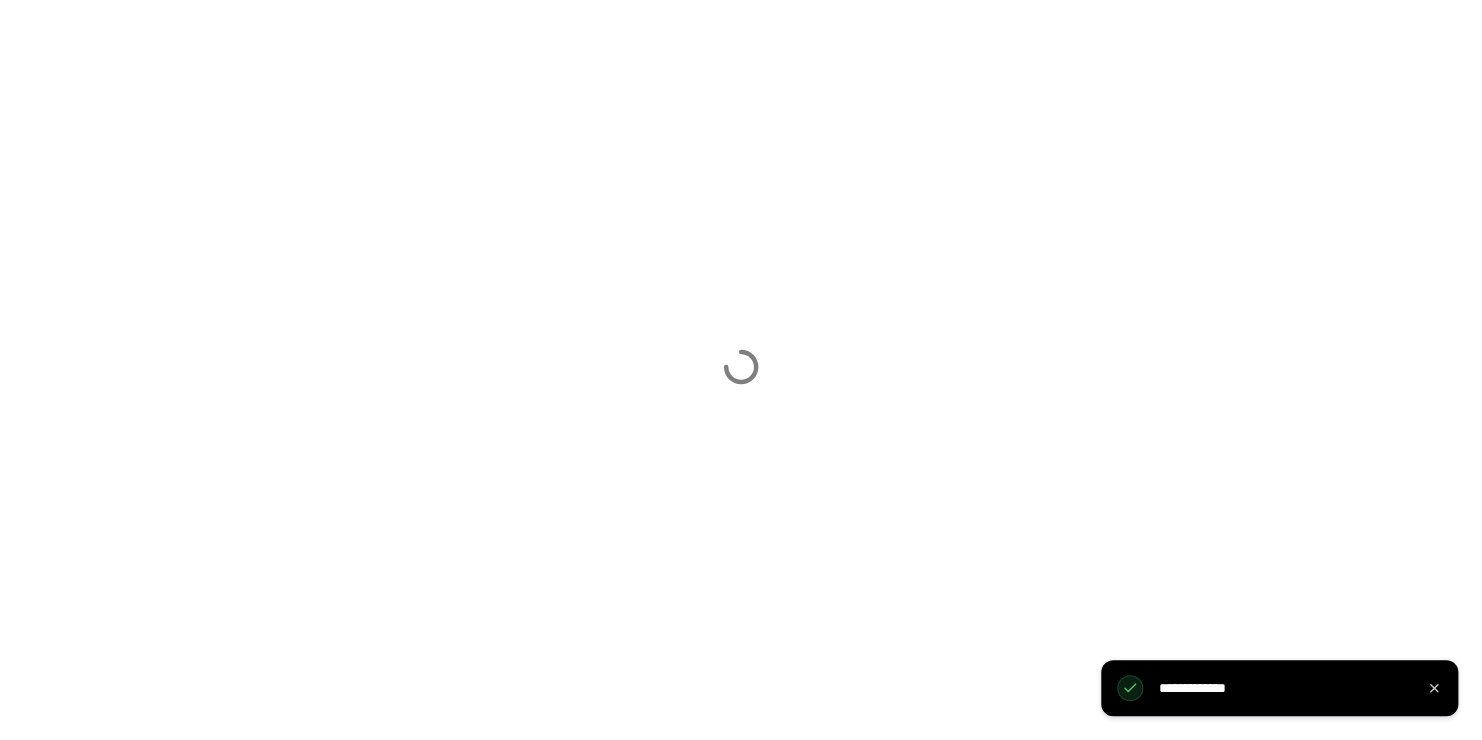 click at bounding box center (741, 370) 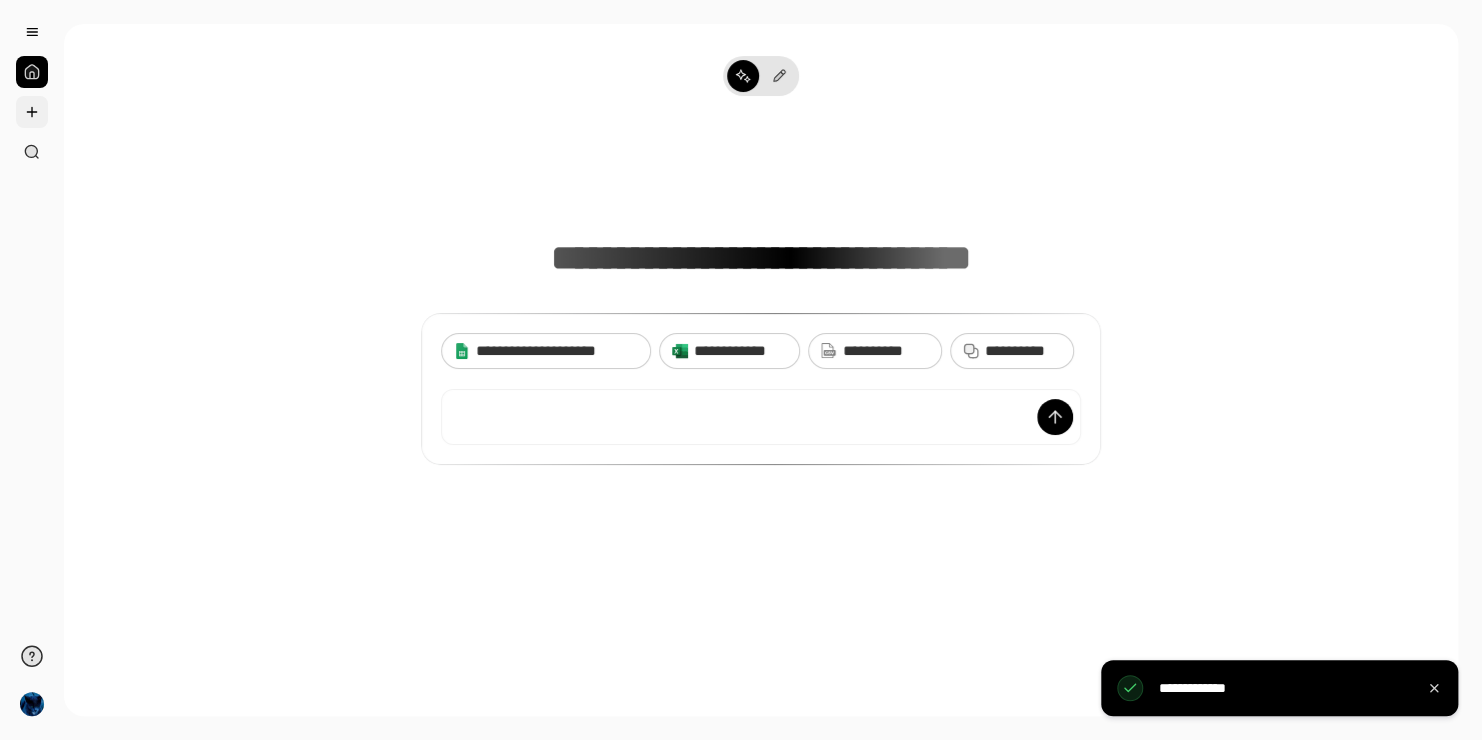 click at bounding box center (32, 112) 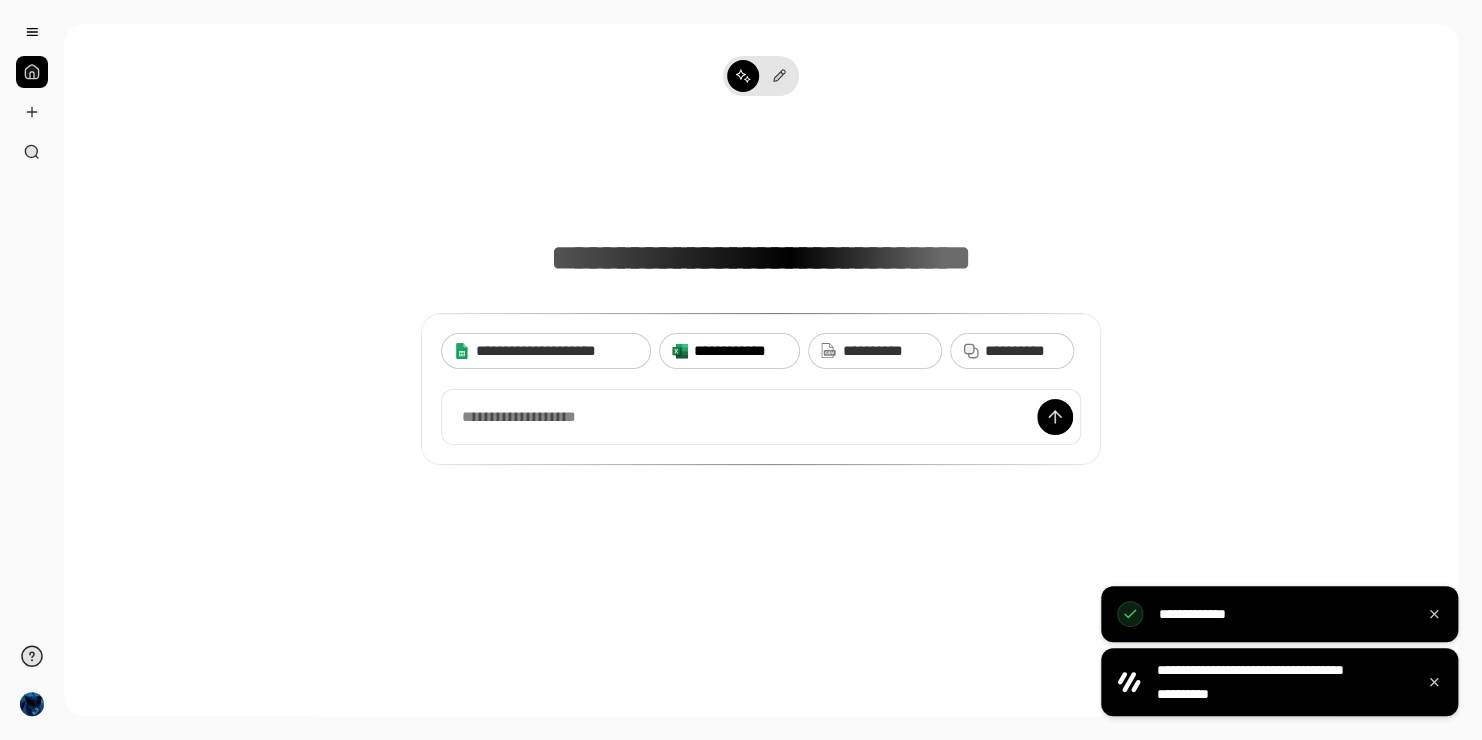 click on "**********" at bounding box center [740, 351] 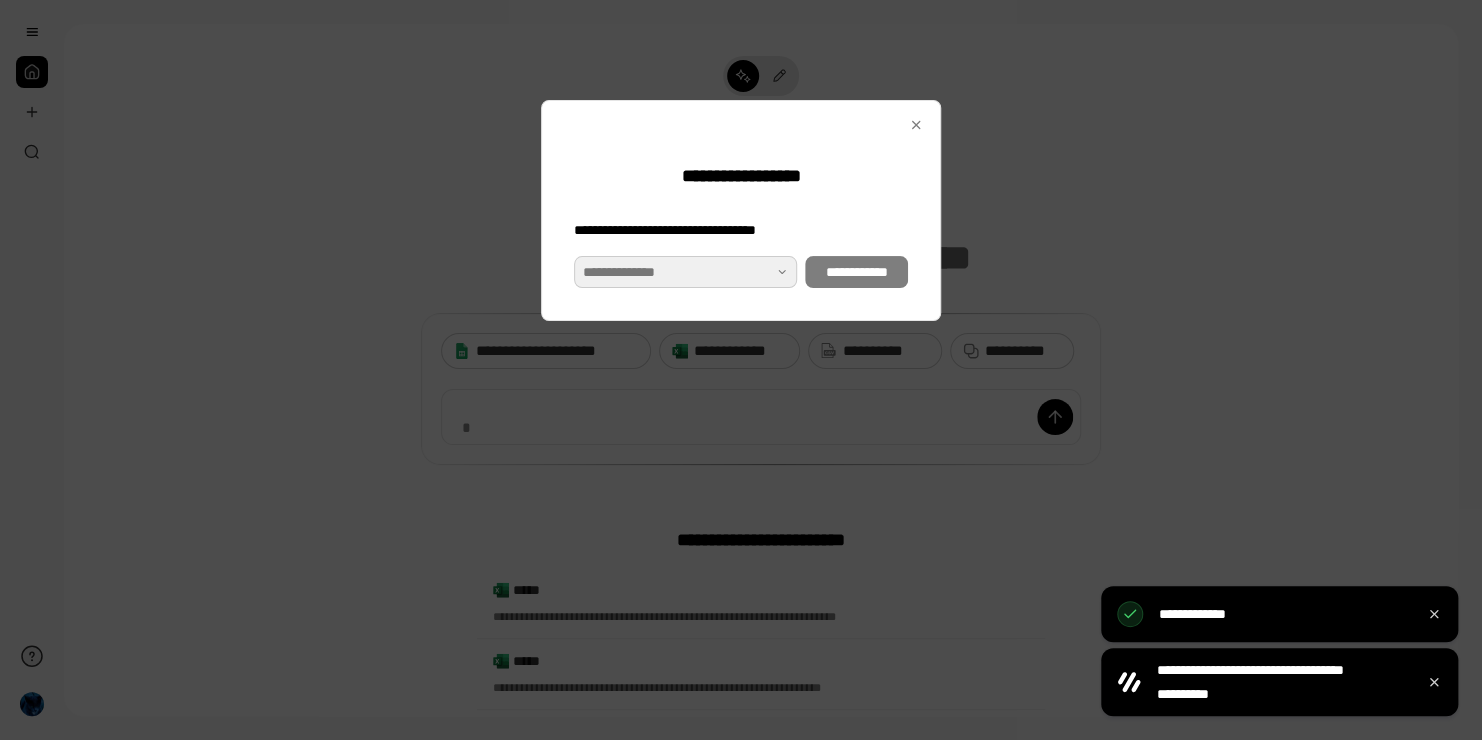 click at bounding box center (685, 272) 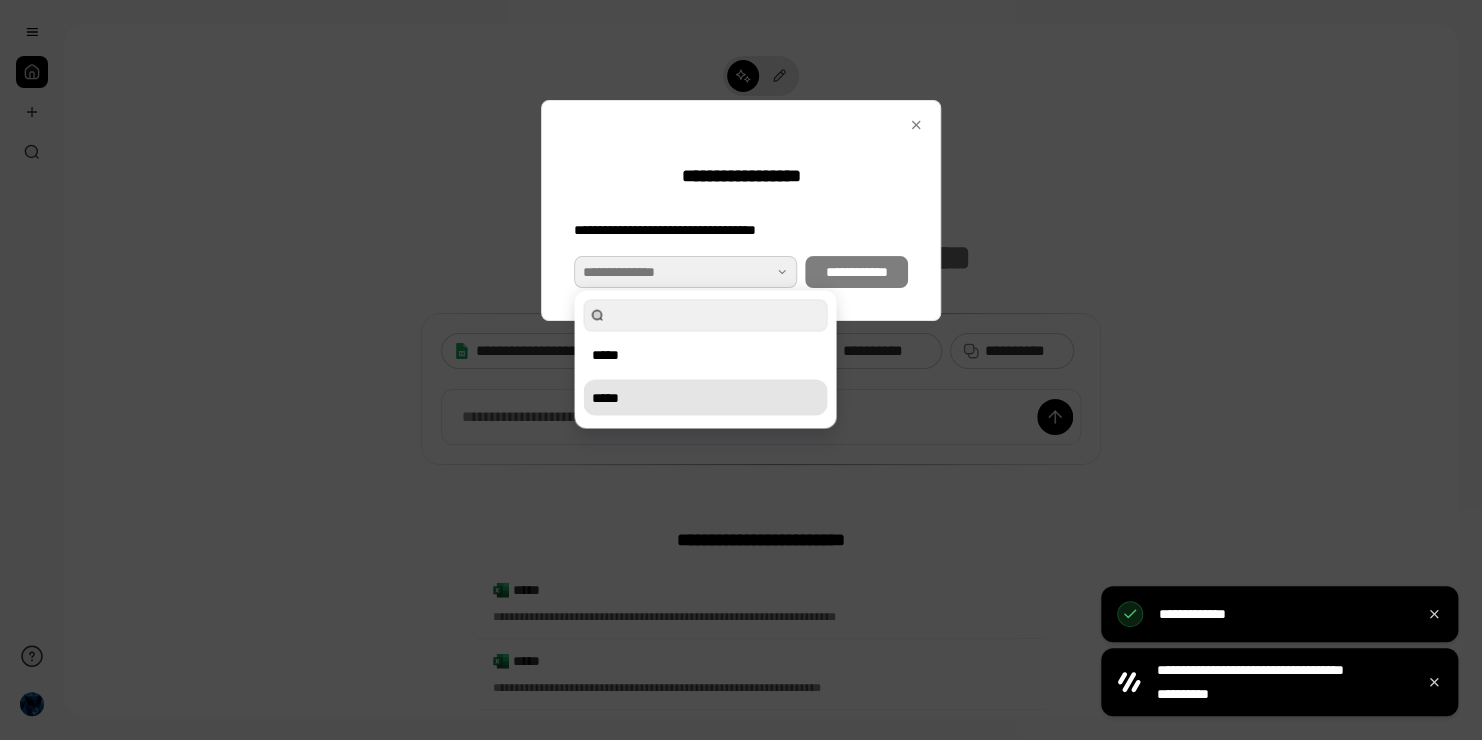 click on "*****" at bounding box center [705, 397] 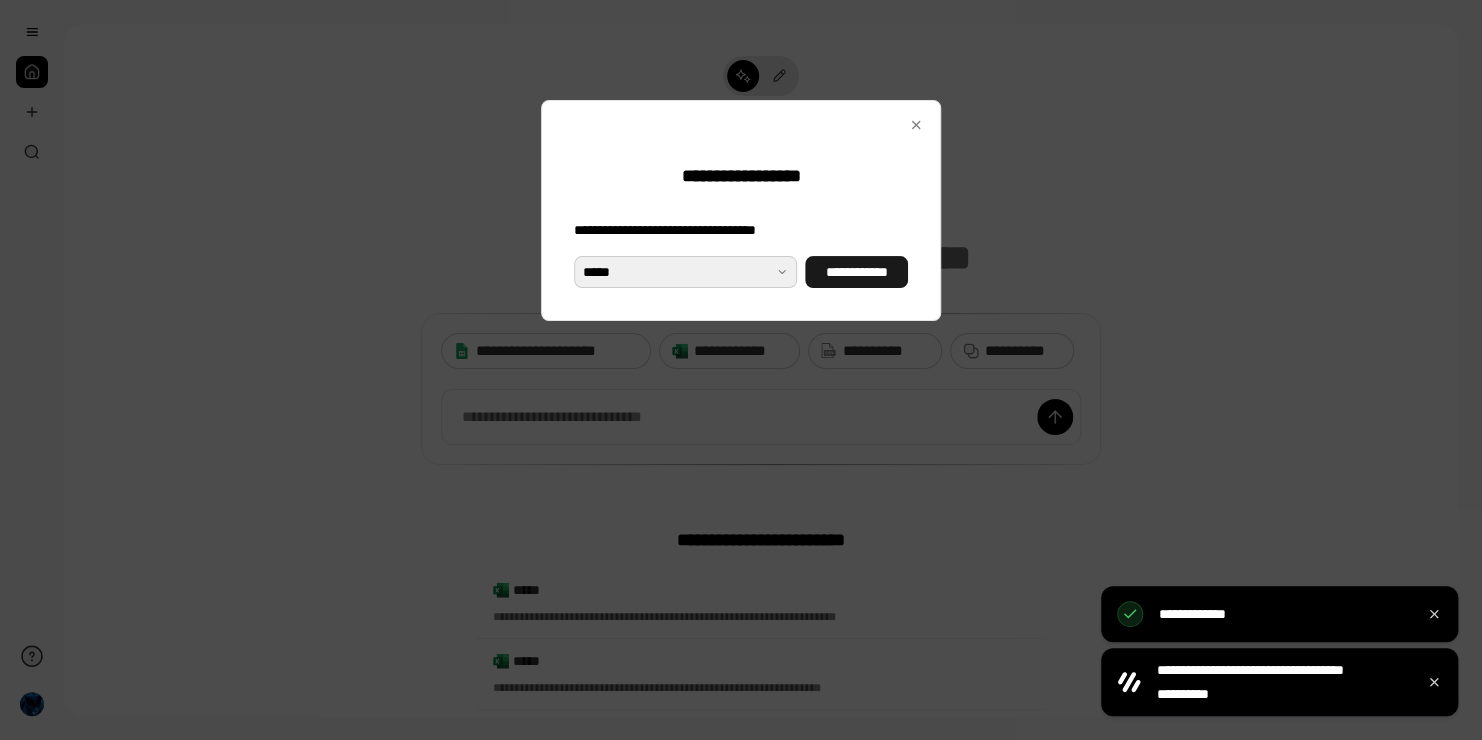 click on "**********" at bounding box center [856, 272] 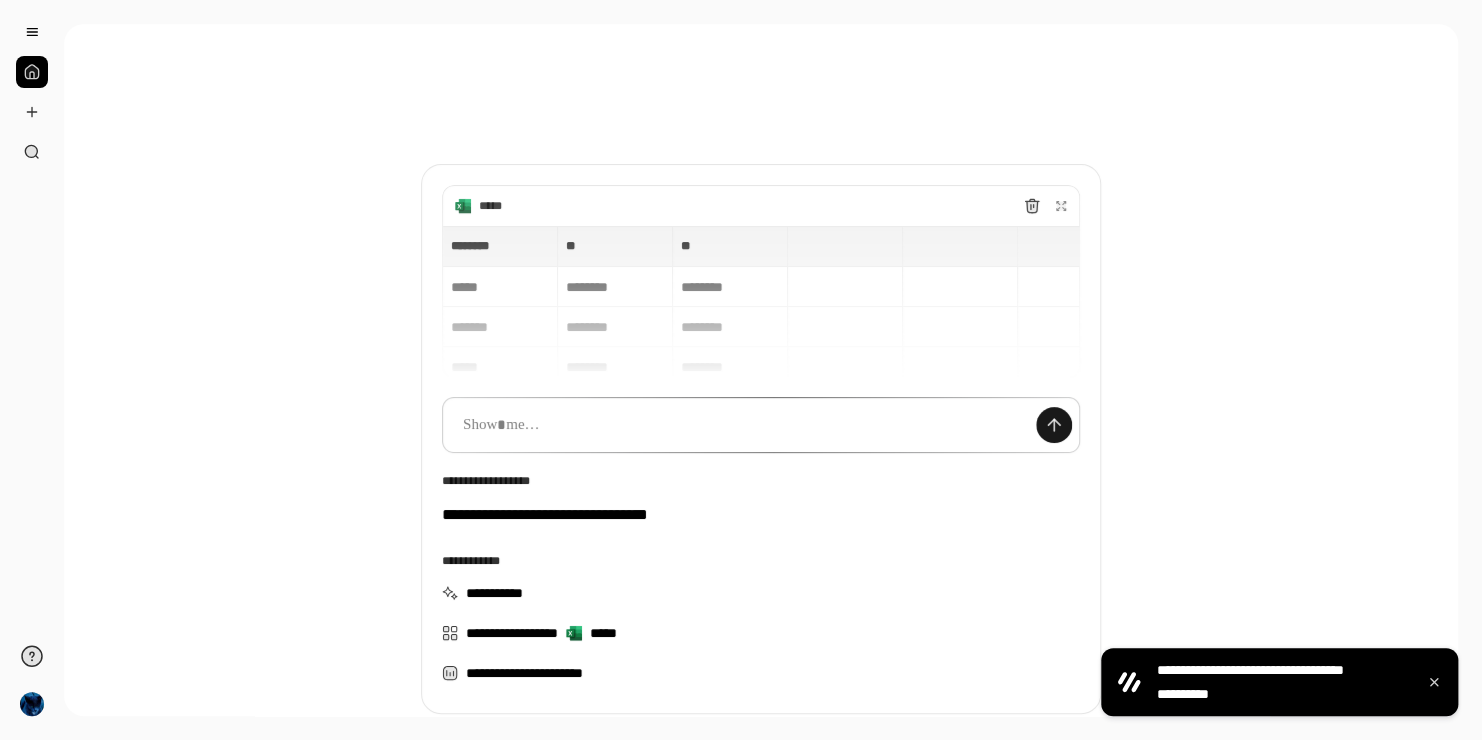 click at bounding box center (1054, 425) 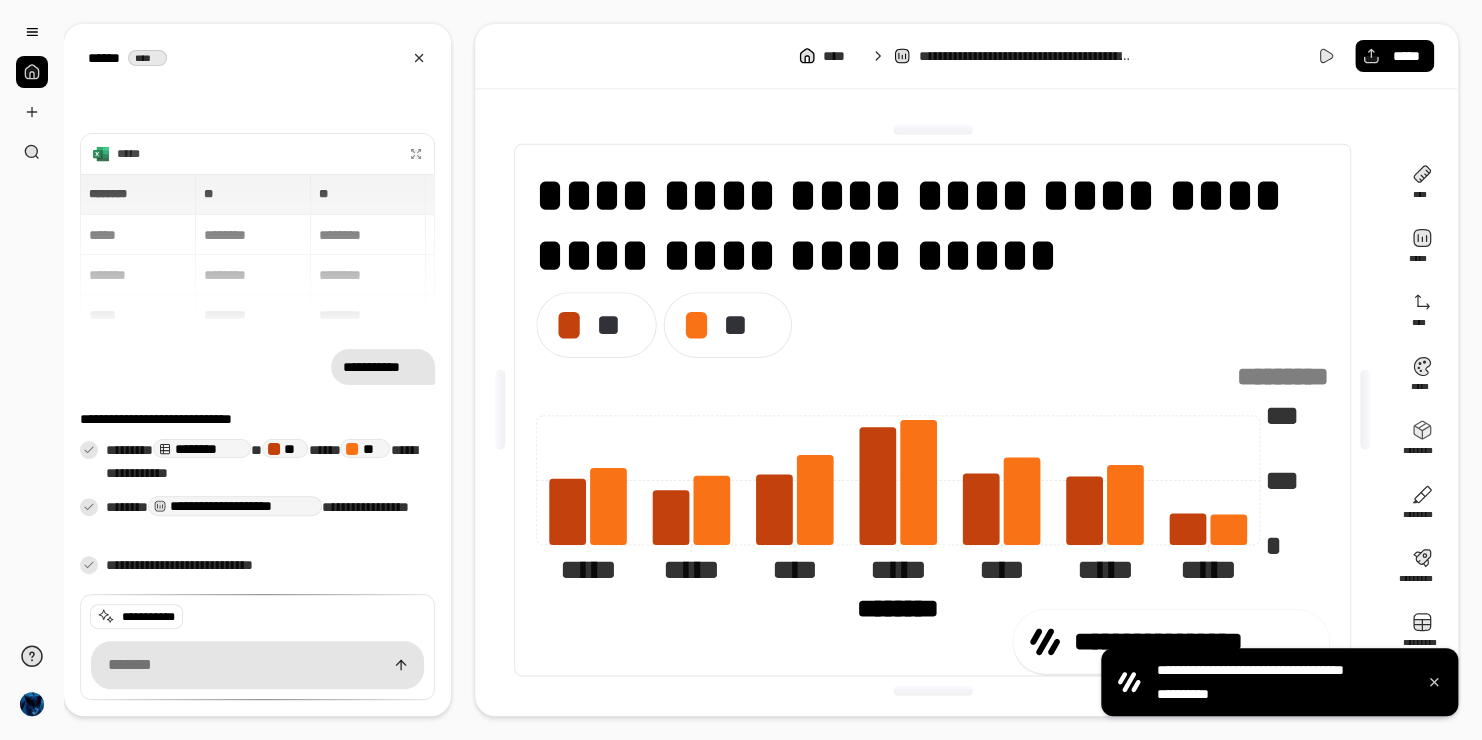 click 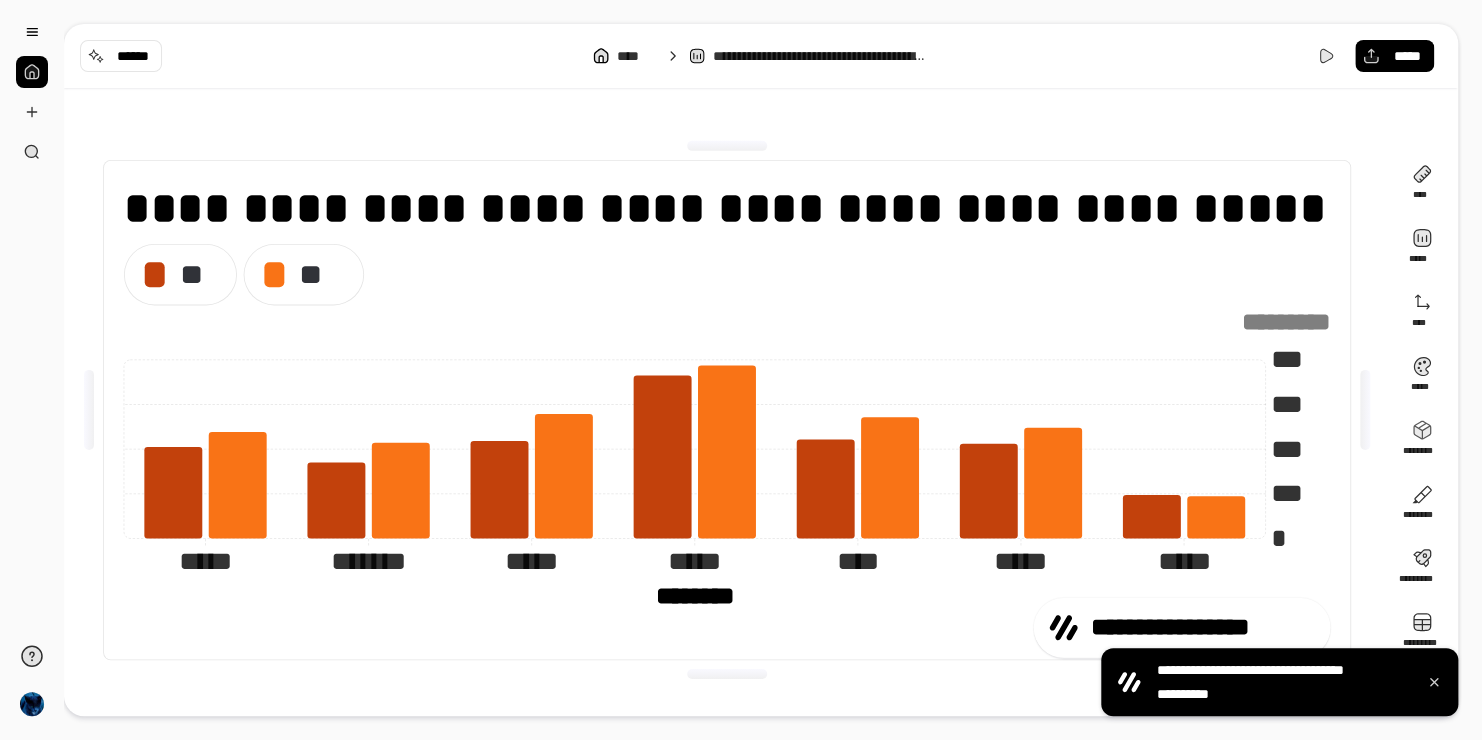 click on "**********" at bounding box center [741, 370] 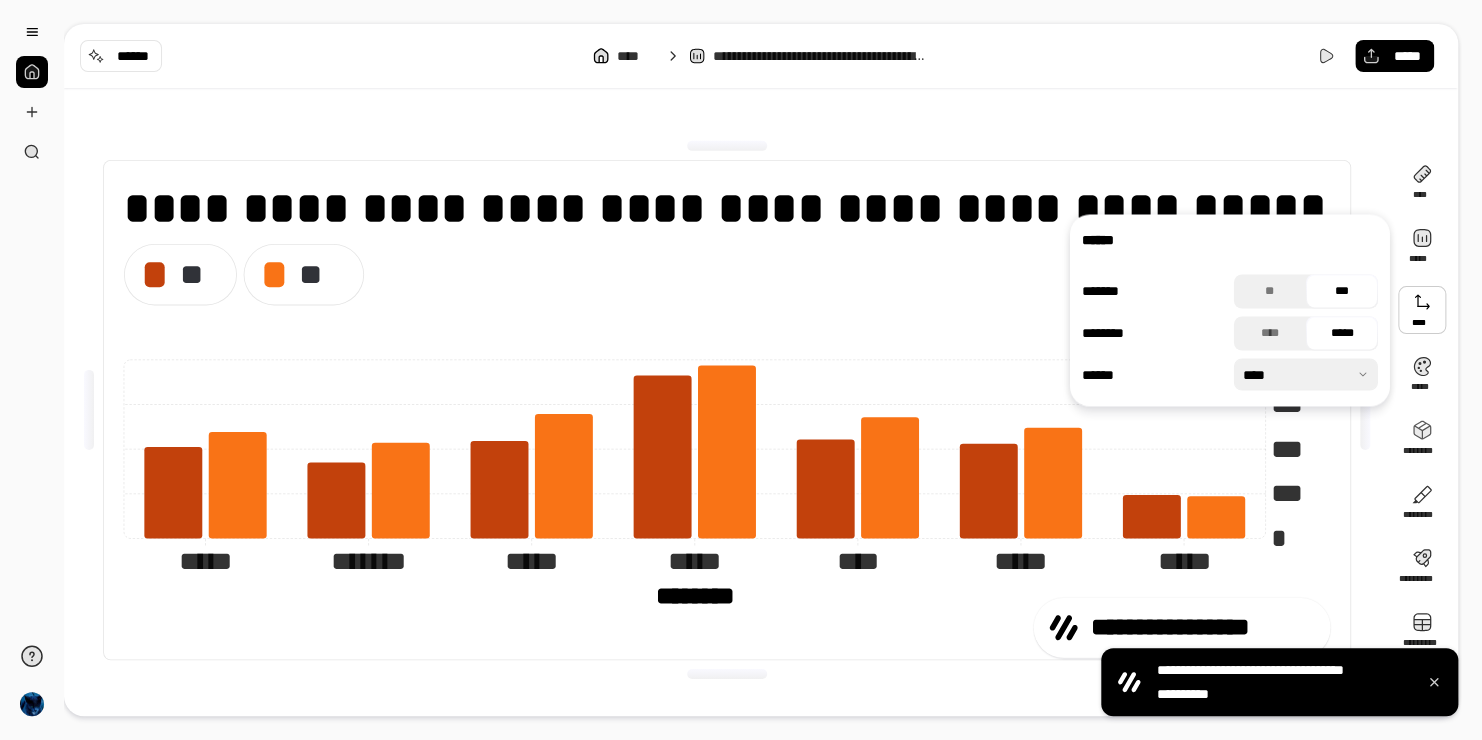 click on "******" at bounding box center [1230, 240] 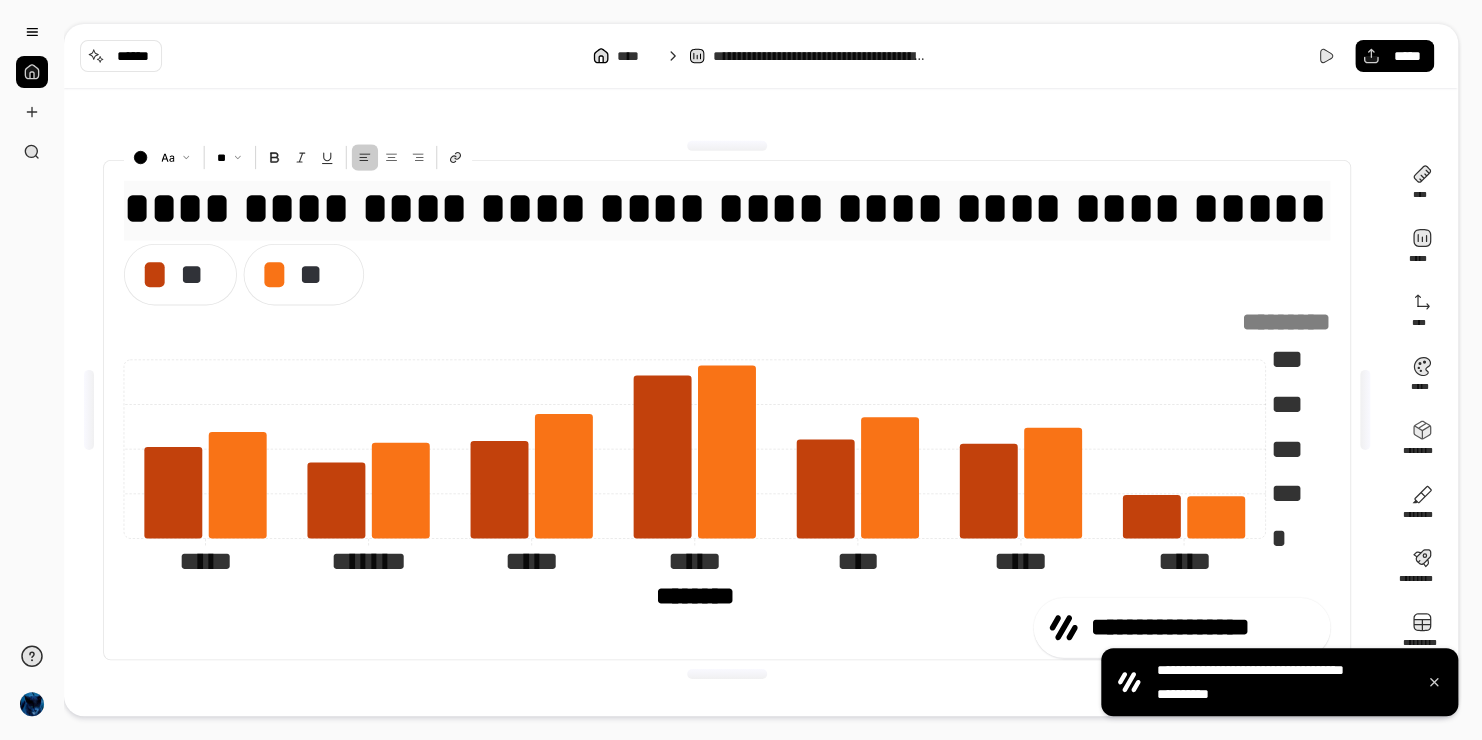 click on "**********" at bounding box center (727, 209) 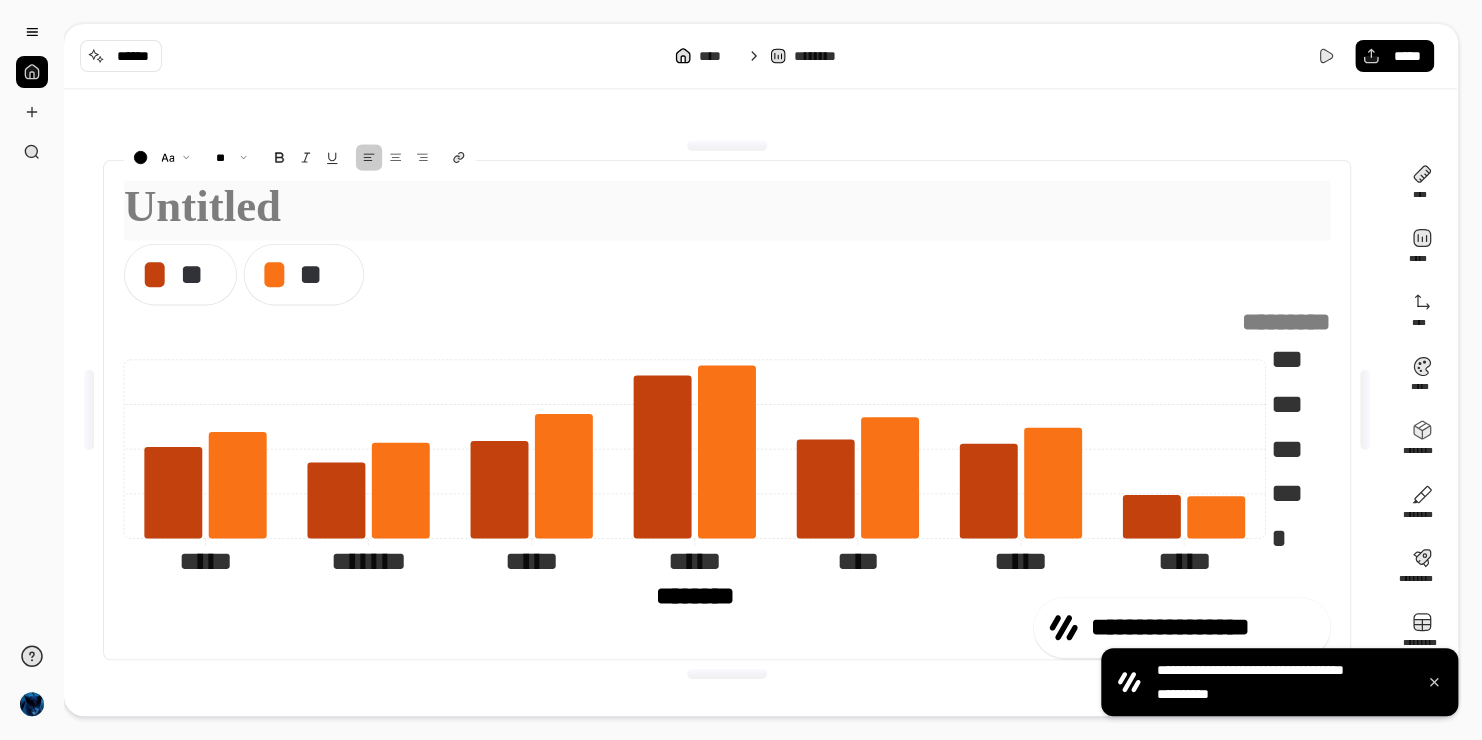 type 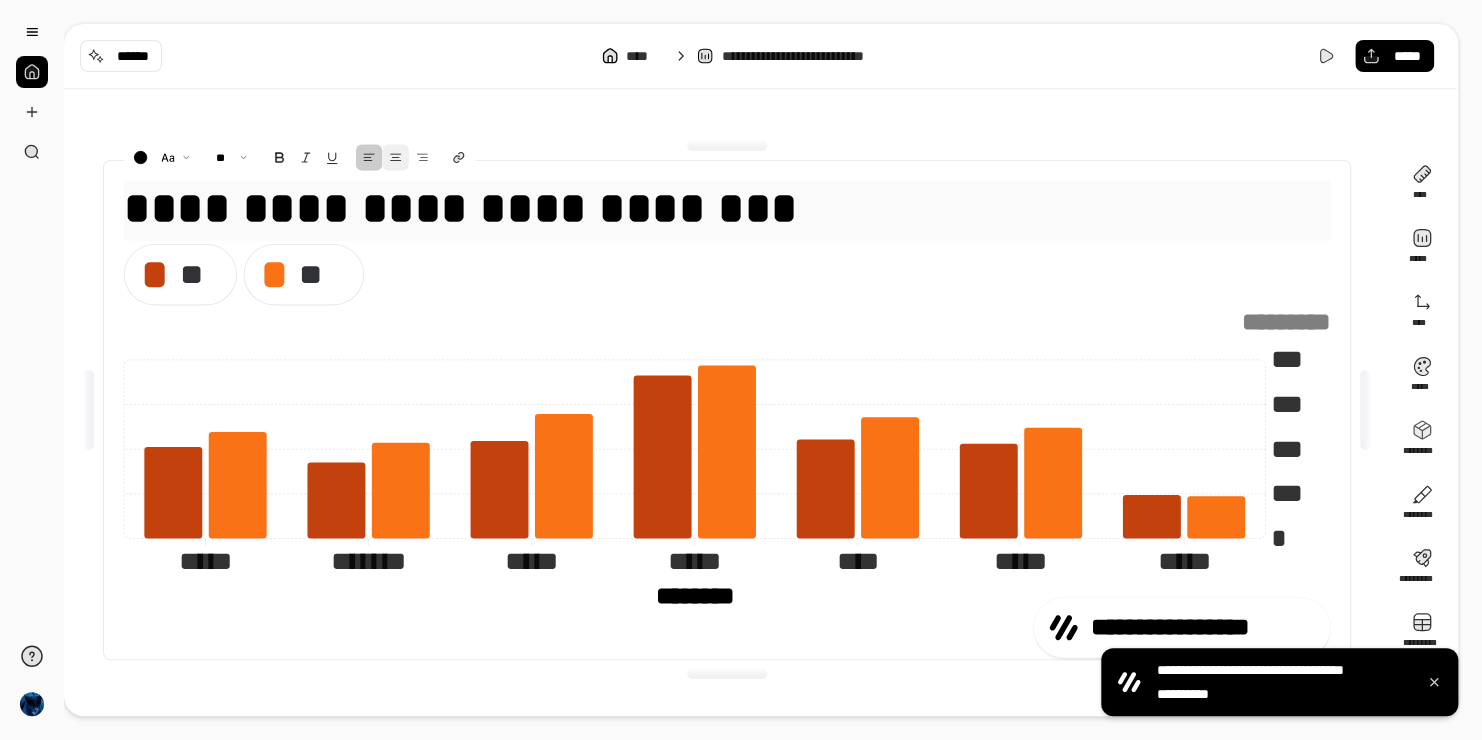 click at bounding box center (396, 157) 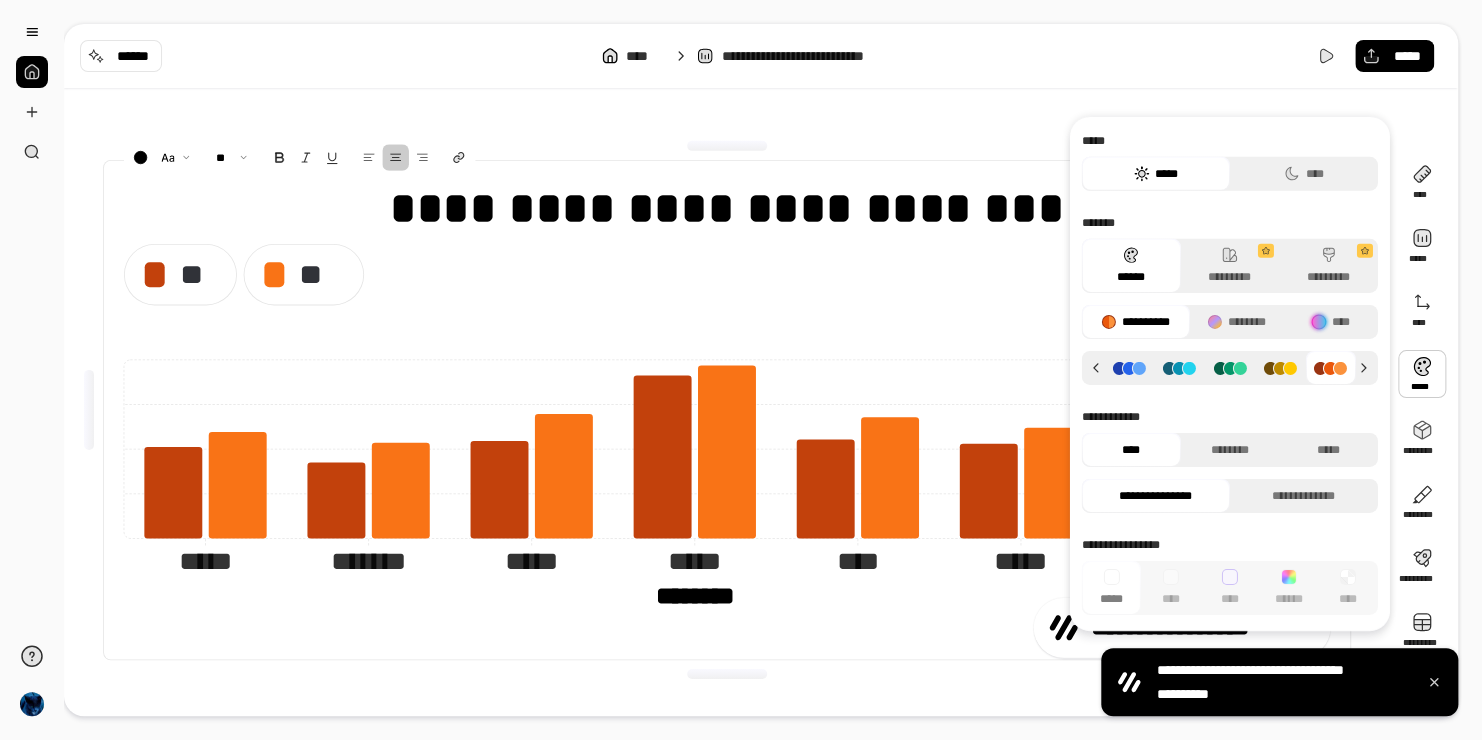 click at bounding box center (1422, 374) 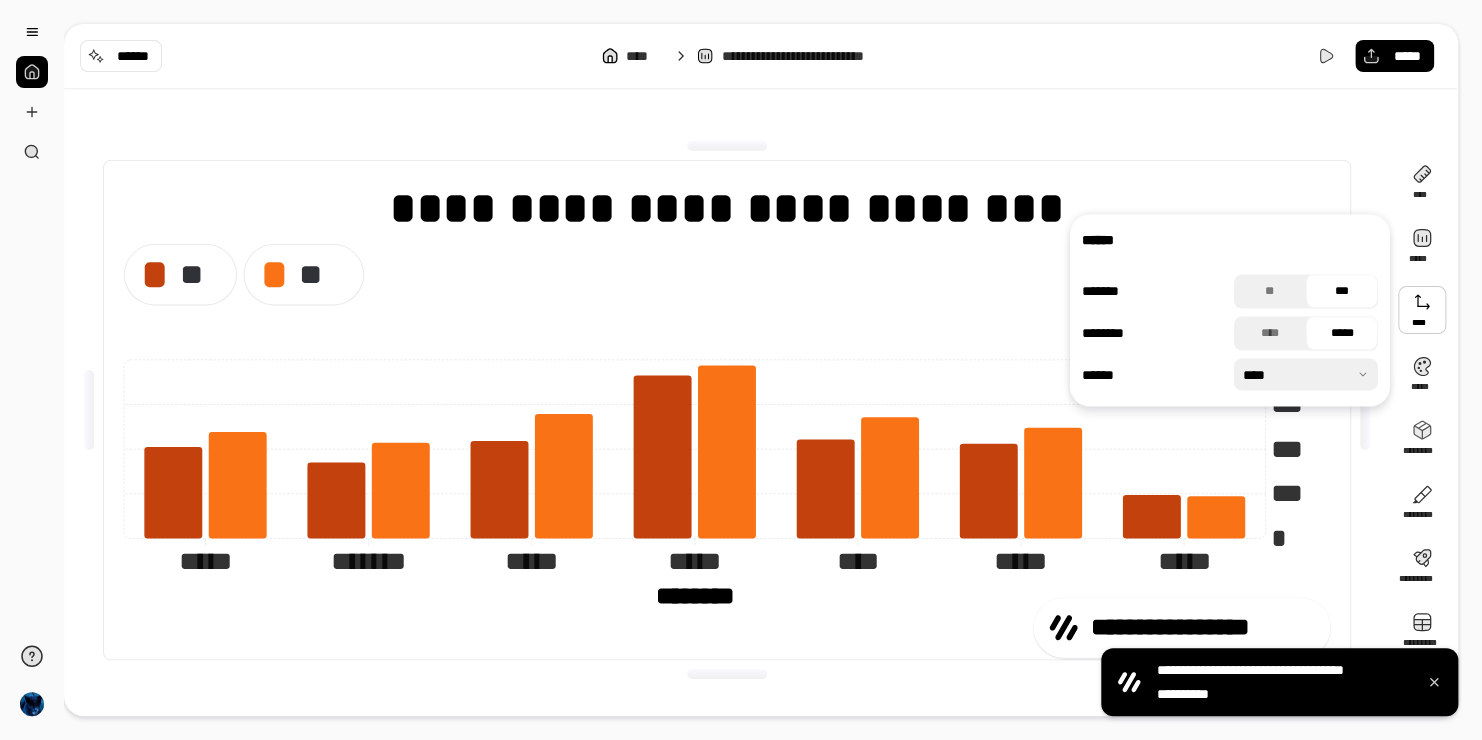 click at bounding box center [1422, 310] 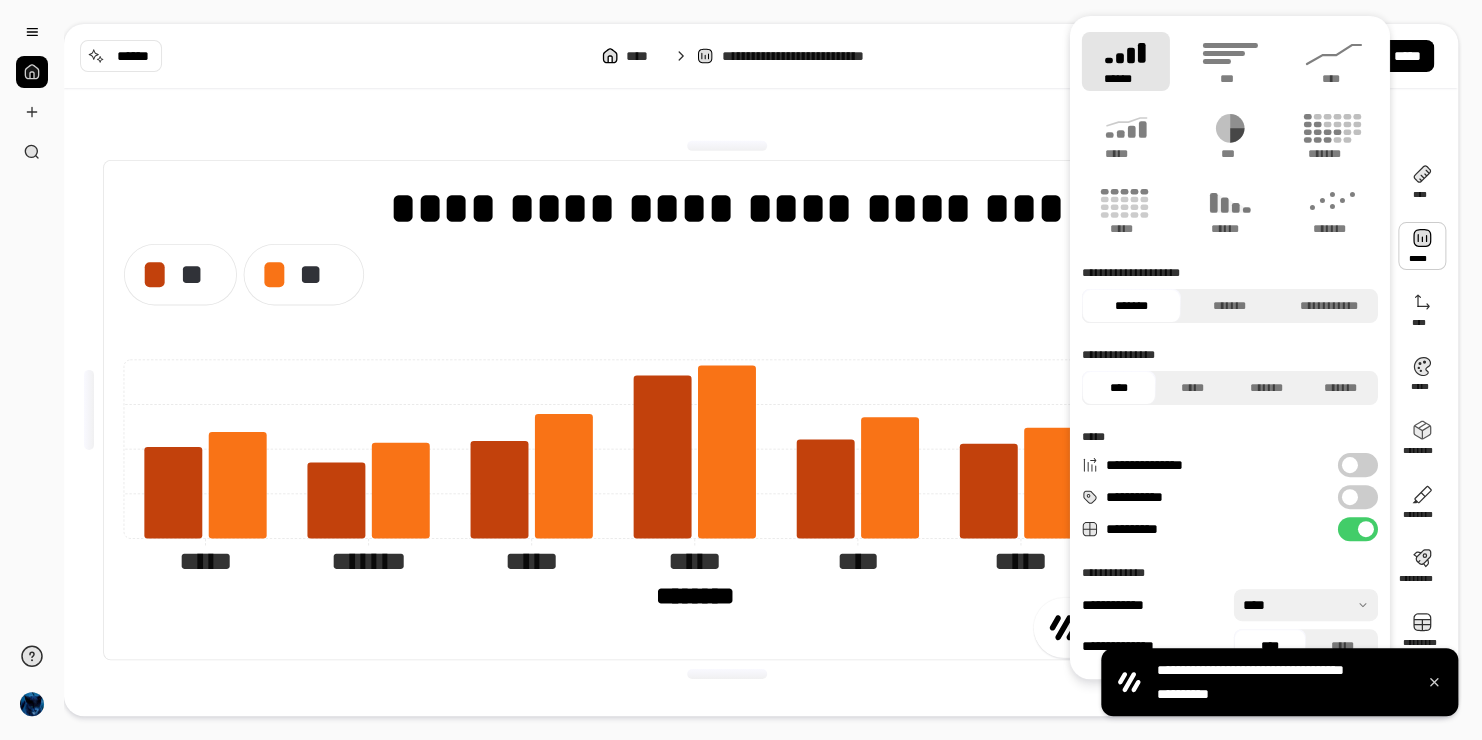 click on "**********" at bounding box center [1358, 497] 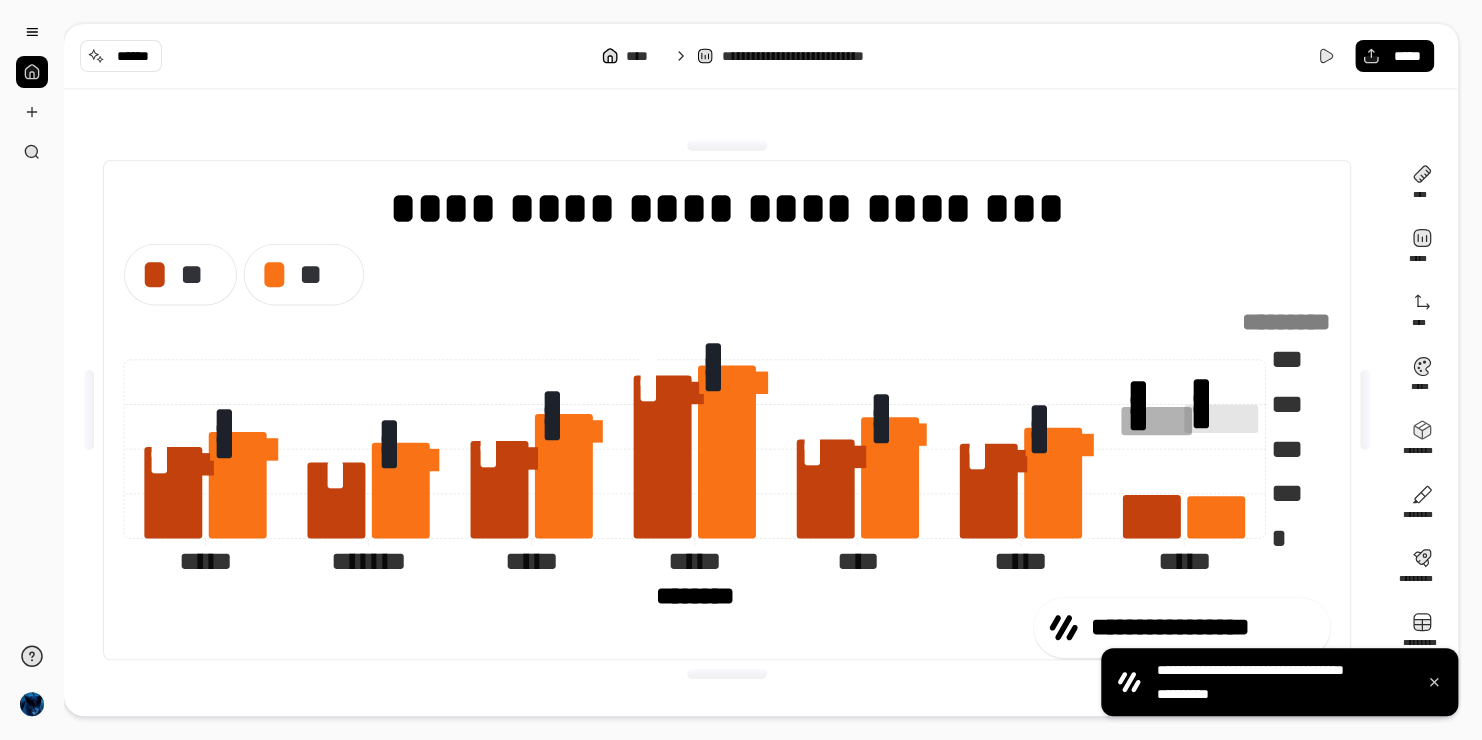 click on "* *** *** *** *** ********* ***** ***** ******* ******* ***** ***** ***** ***** **** **** ***** ***** ***** ***** ******** ********" 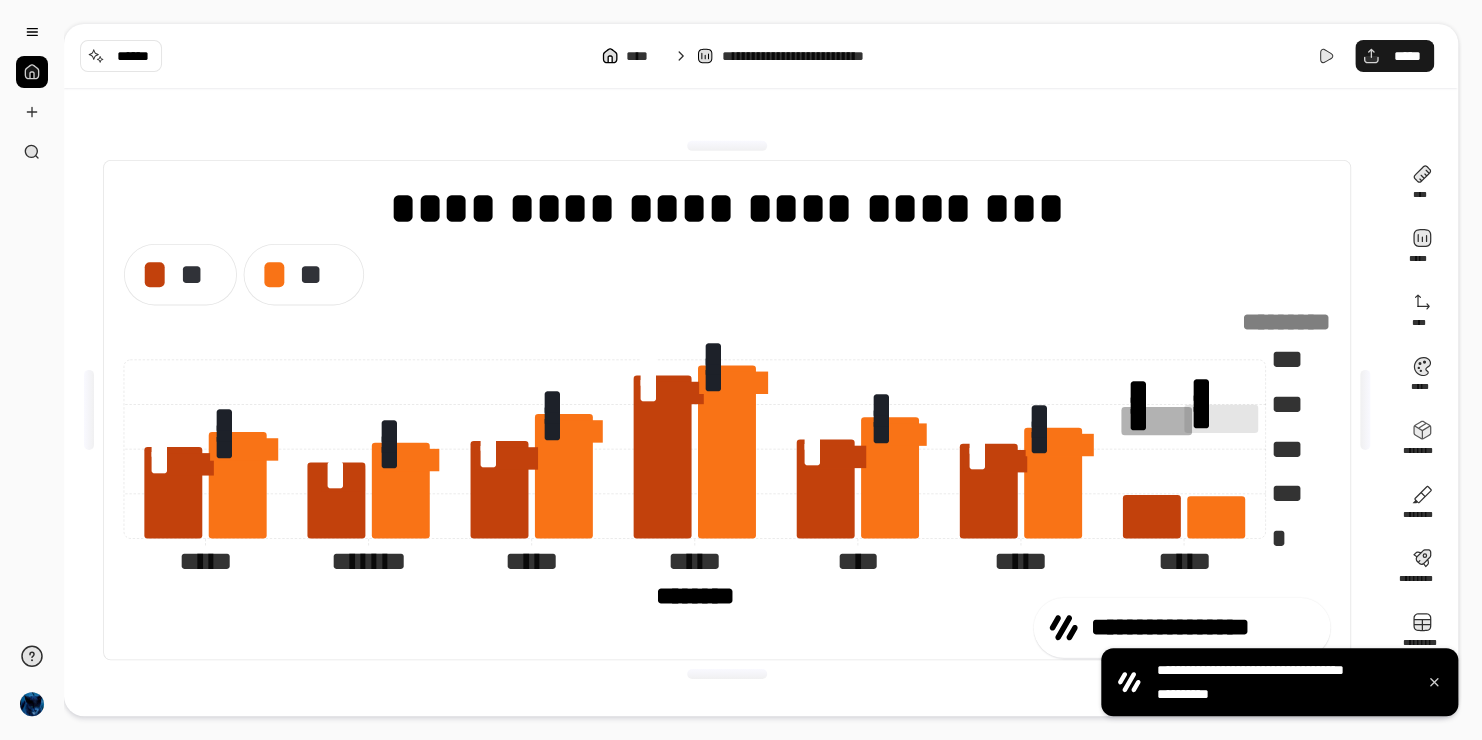click on "*****" at bounding box center (1394, 56) 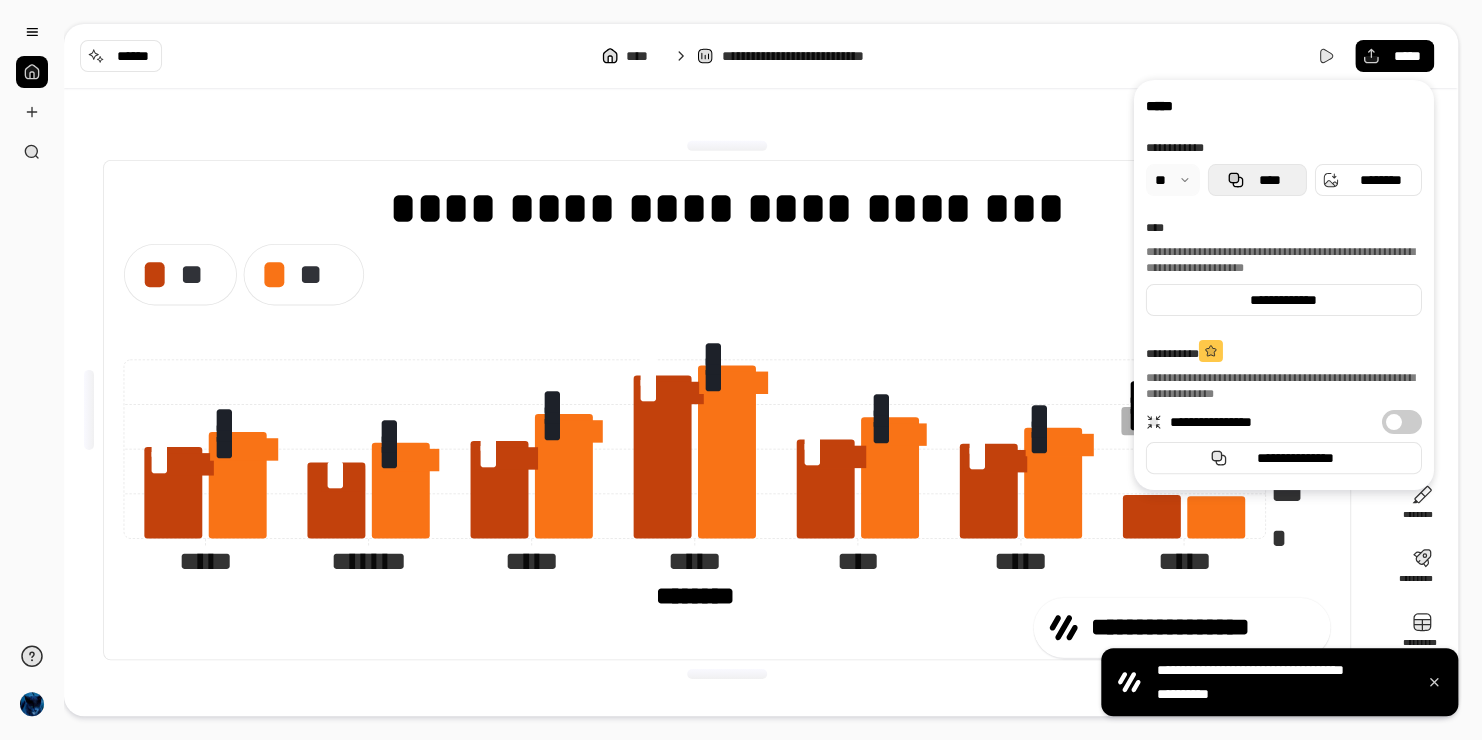 click on "****" at bounding box center [1257, 180] 